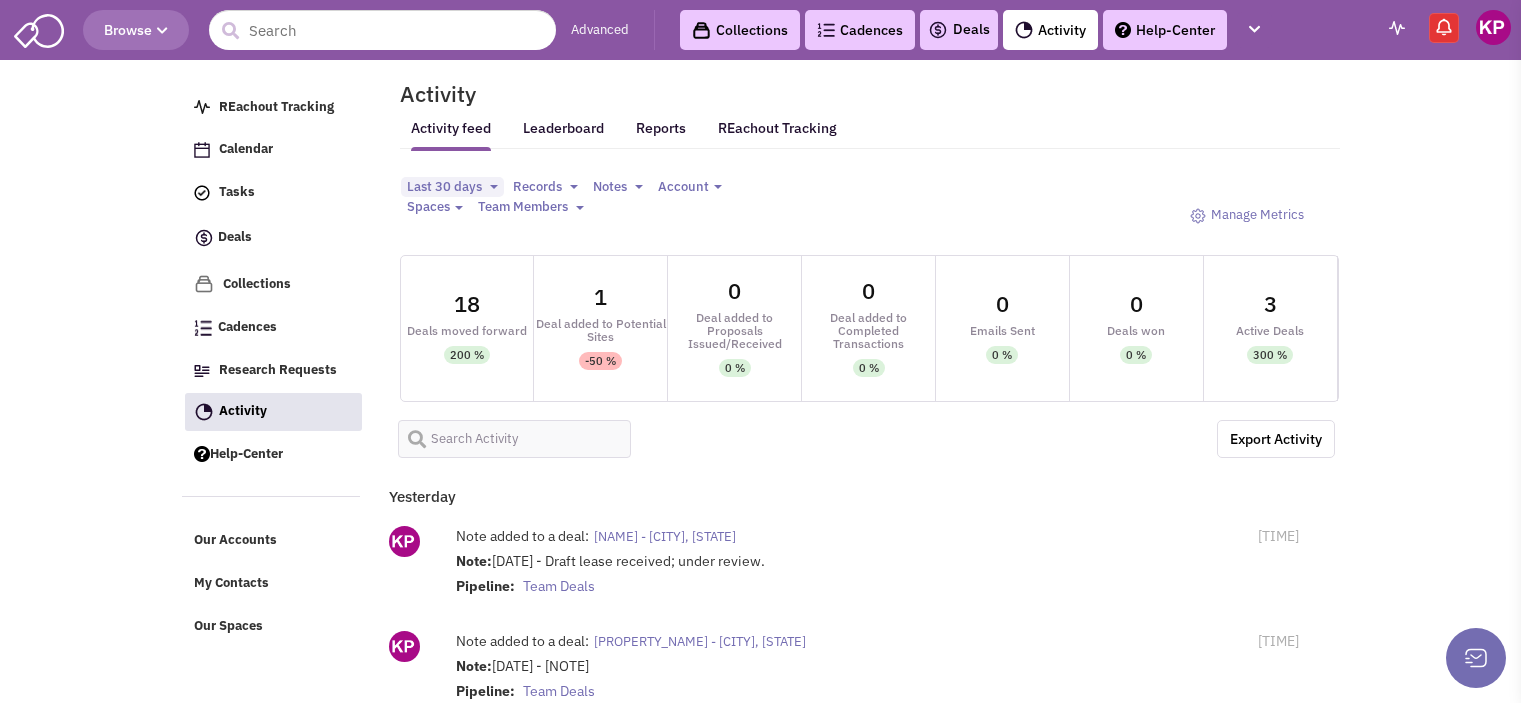 select 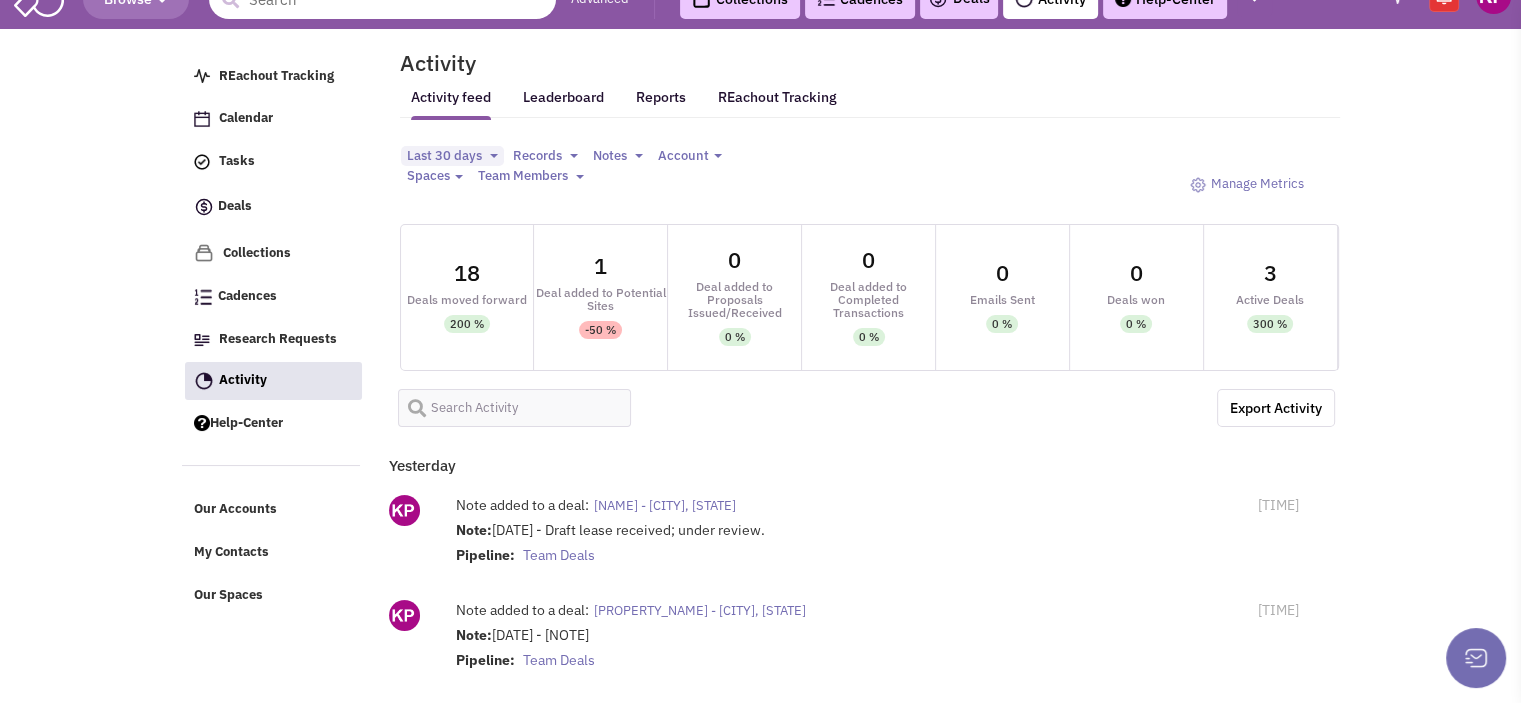 scroll, scrollTop: 0, scrollLeft: 0, axis: both 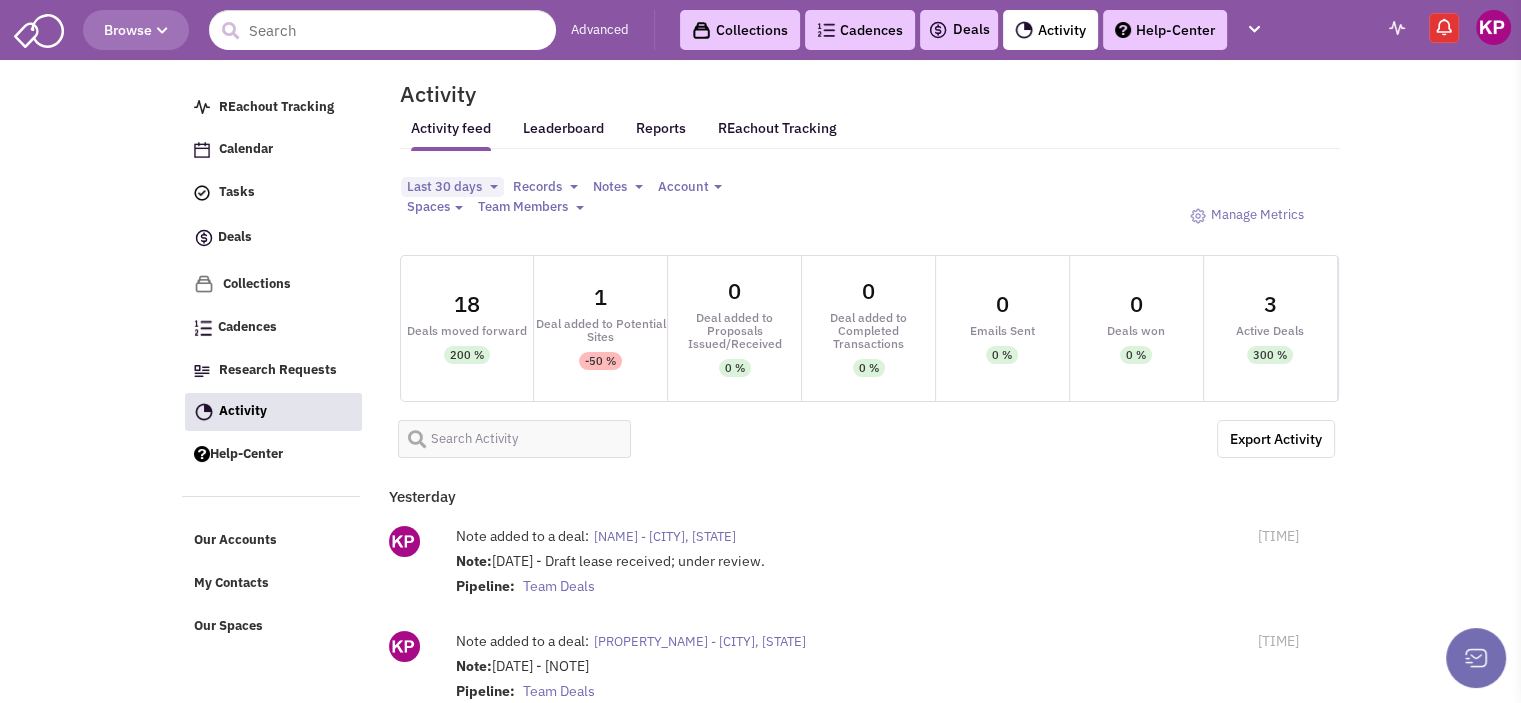 click on "Deals" at bounding box center (959, 30) 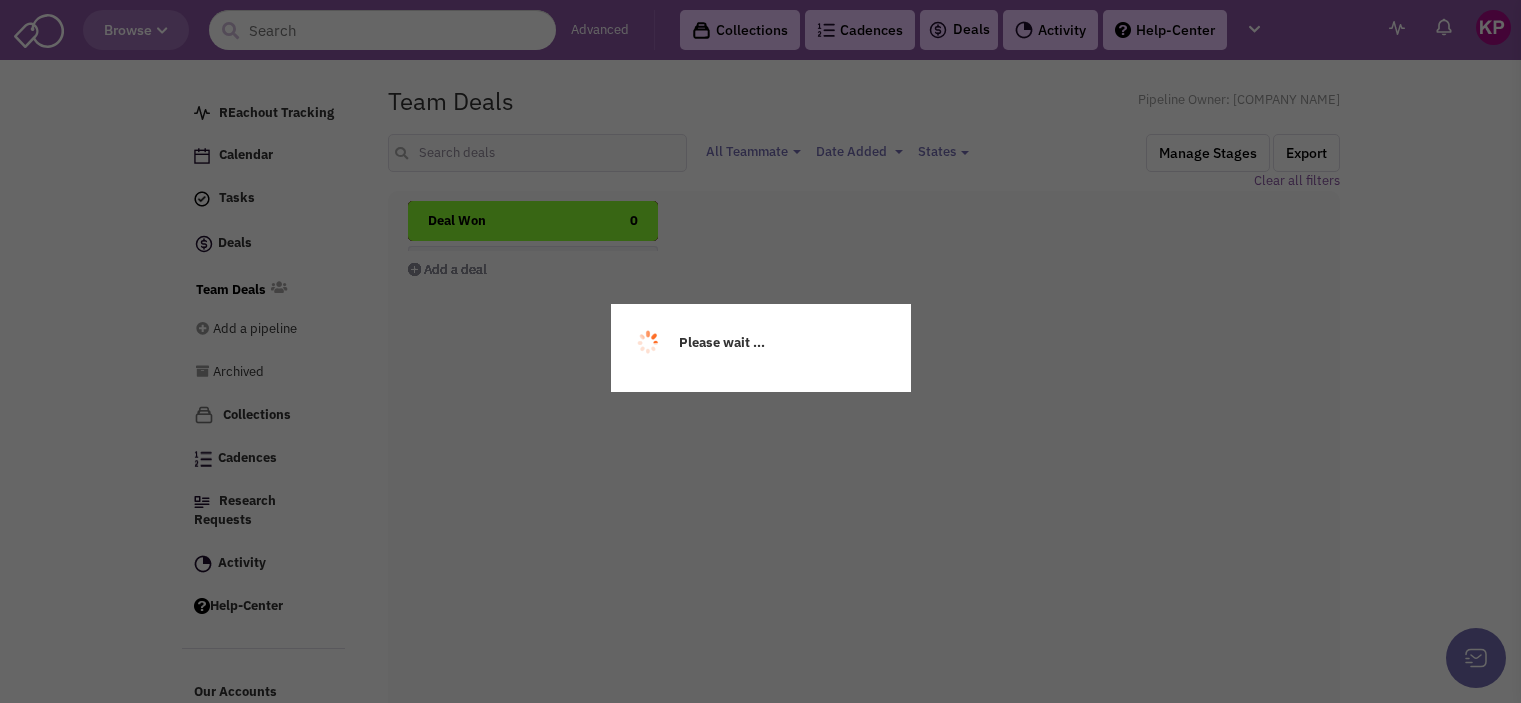select 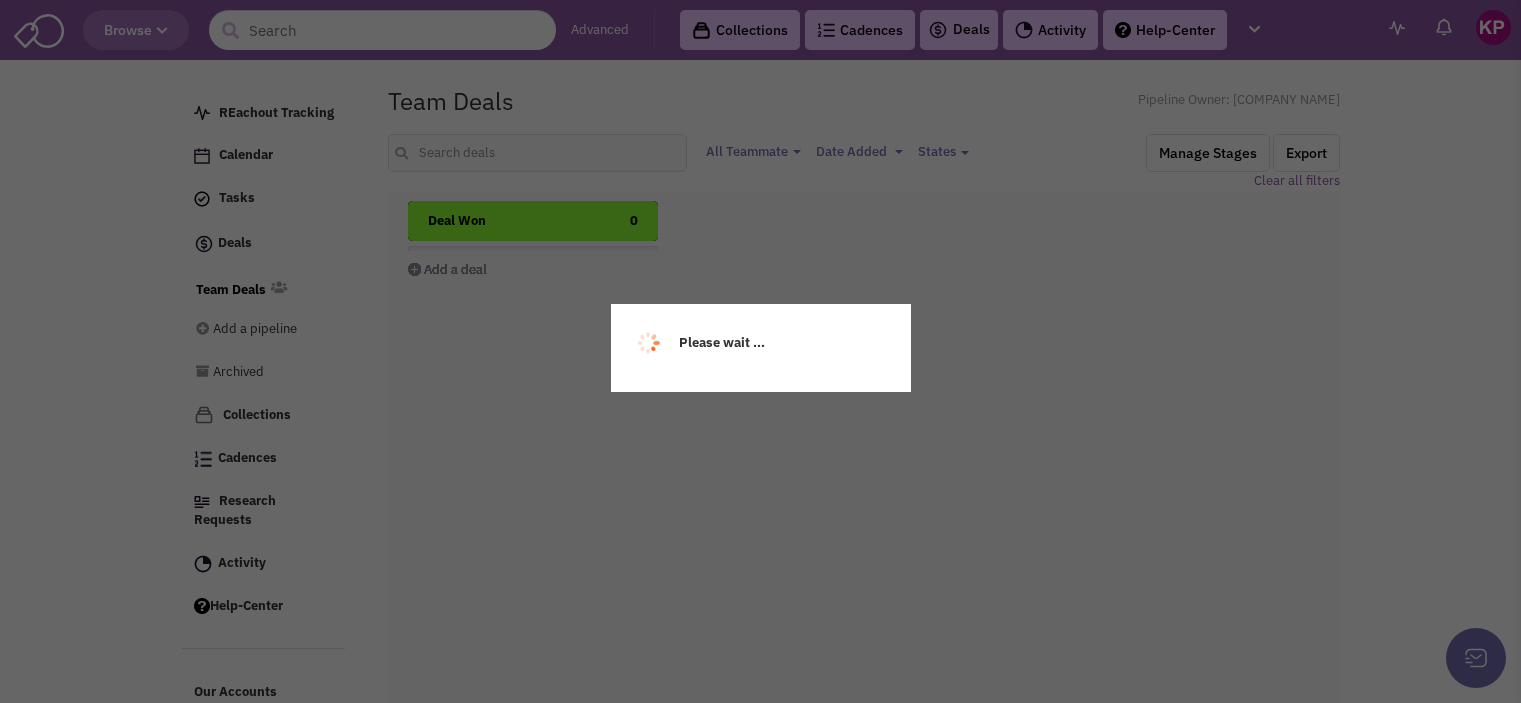 select 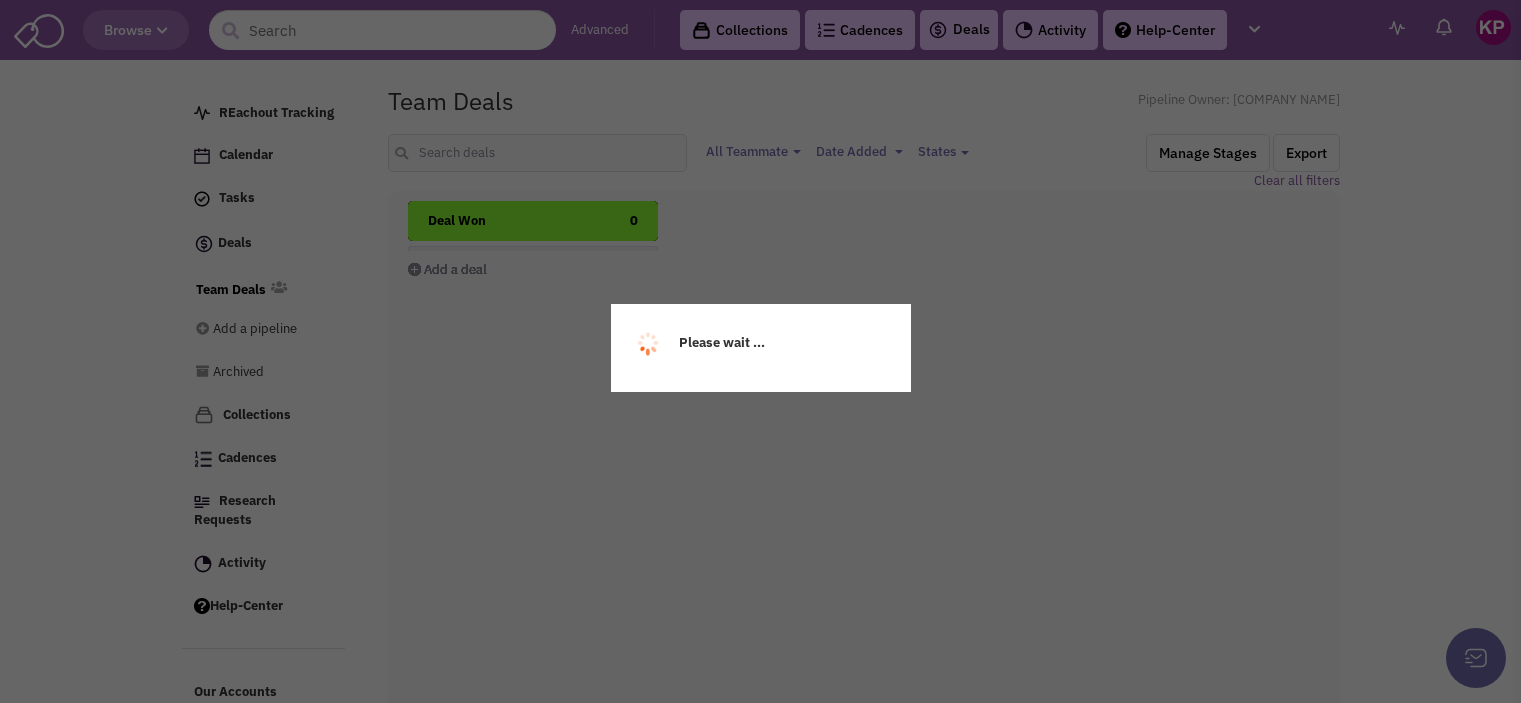 select on "1896" 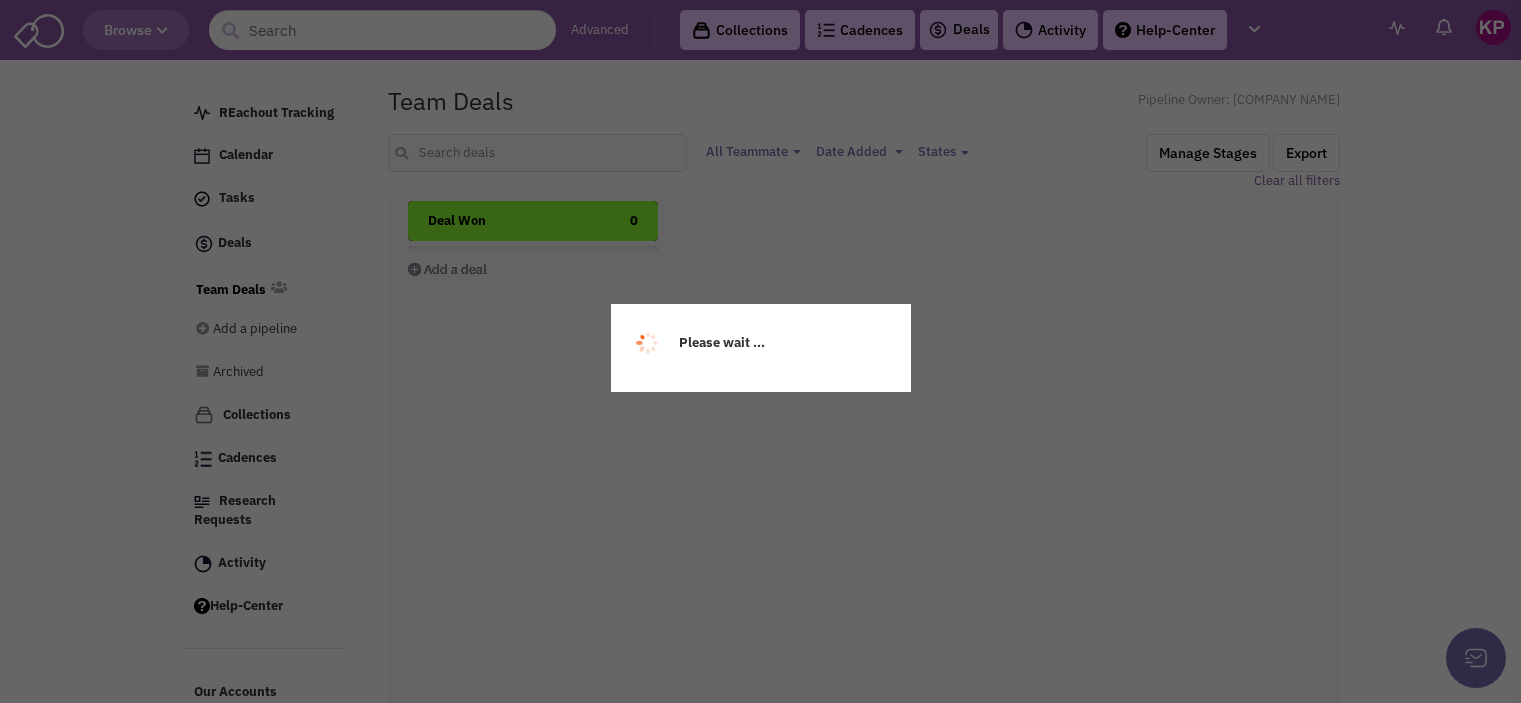 scroll, scrollTop: 0, scrollLeft: 0, axis: both 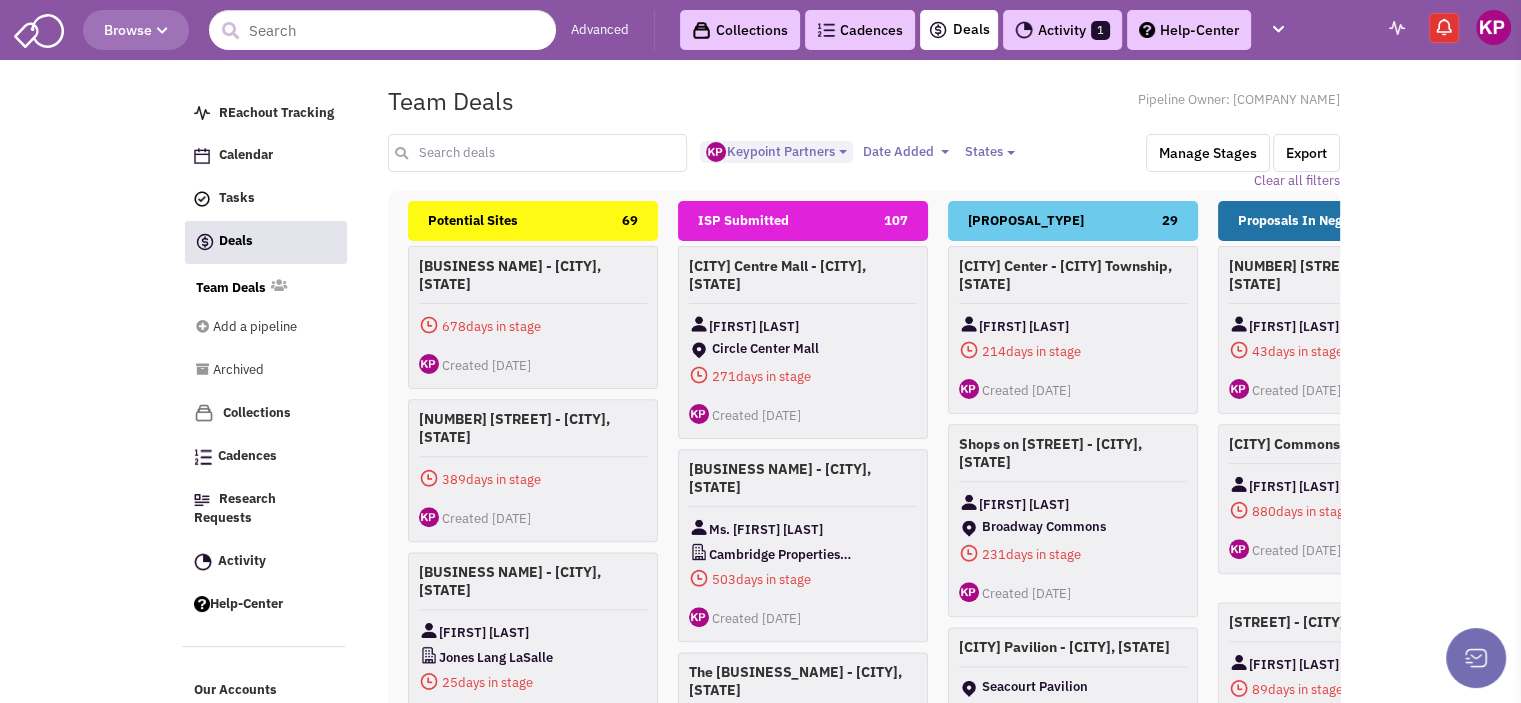 click at bounding box center [538, 153] 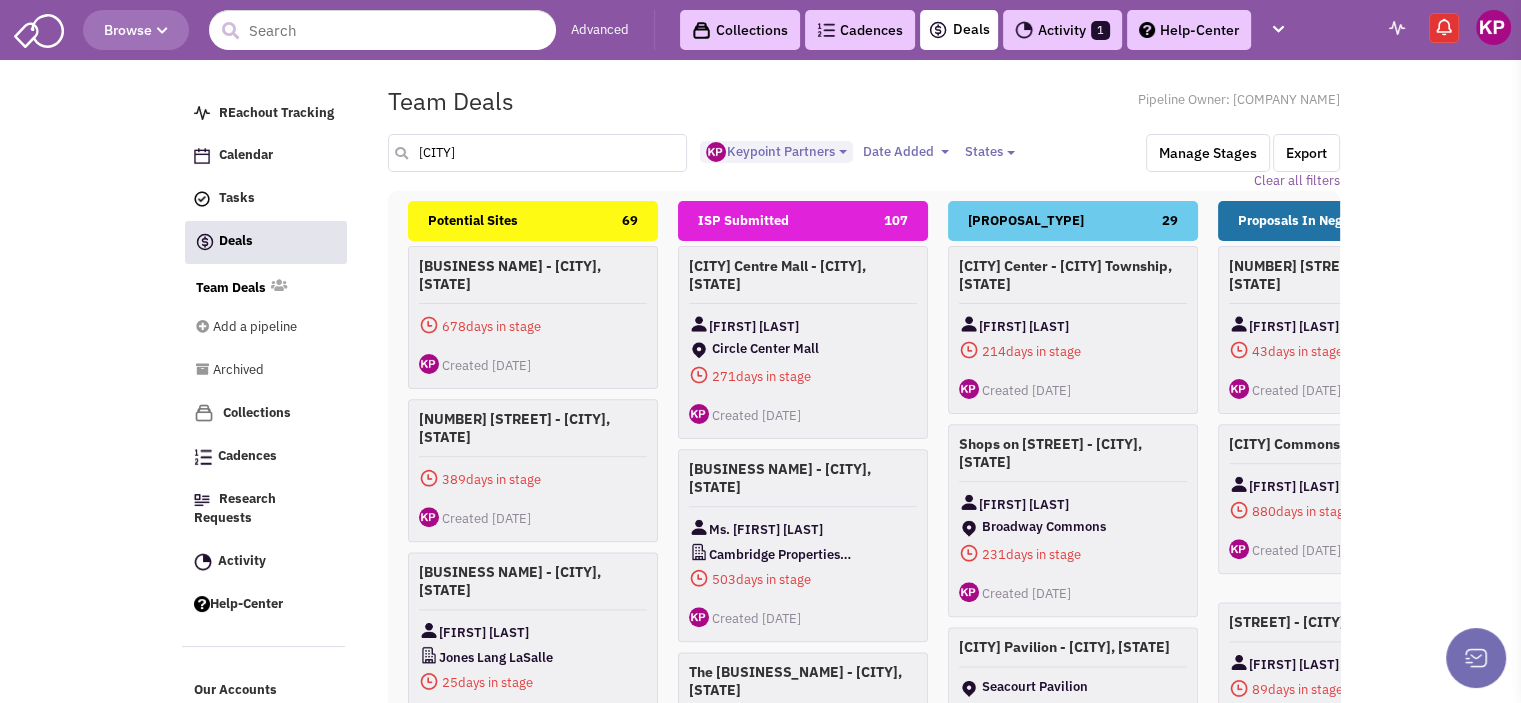 type on "[CITY]" 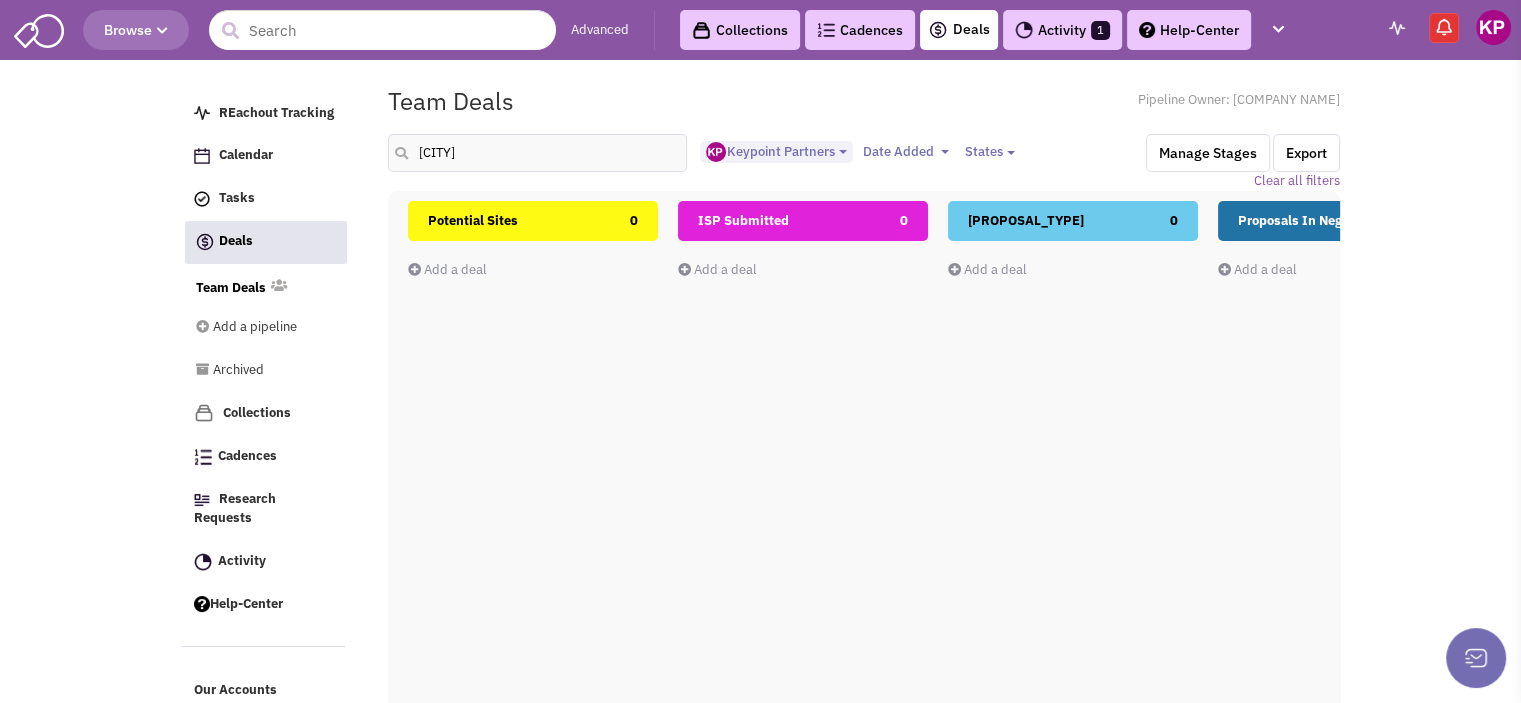 click on "Activity  1" at bounding box center (1062, 30) 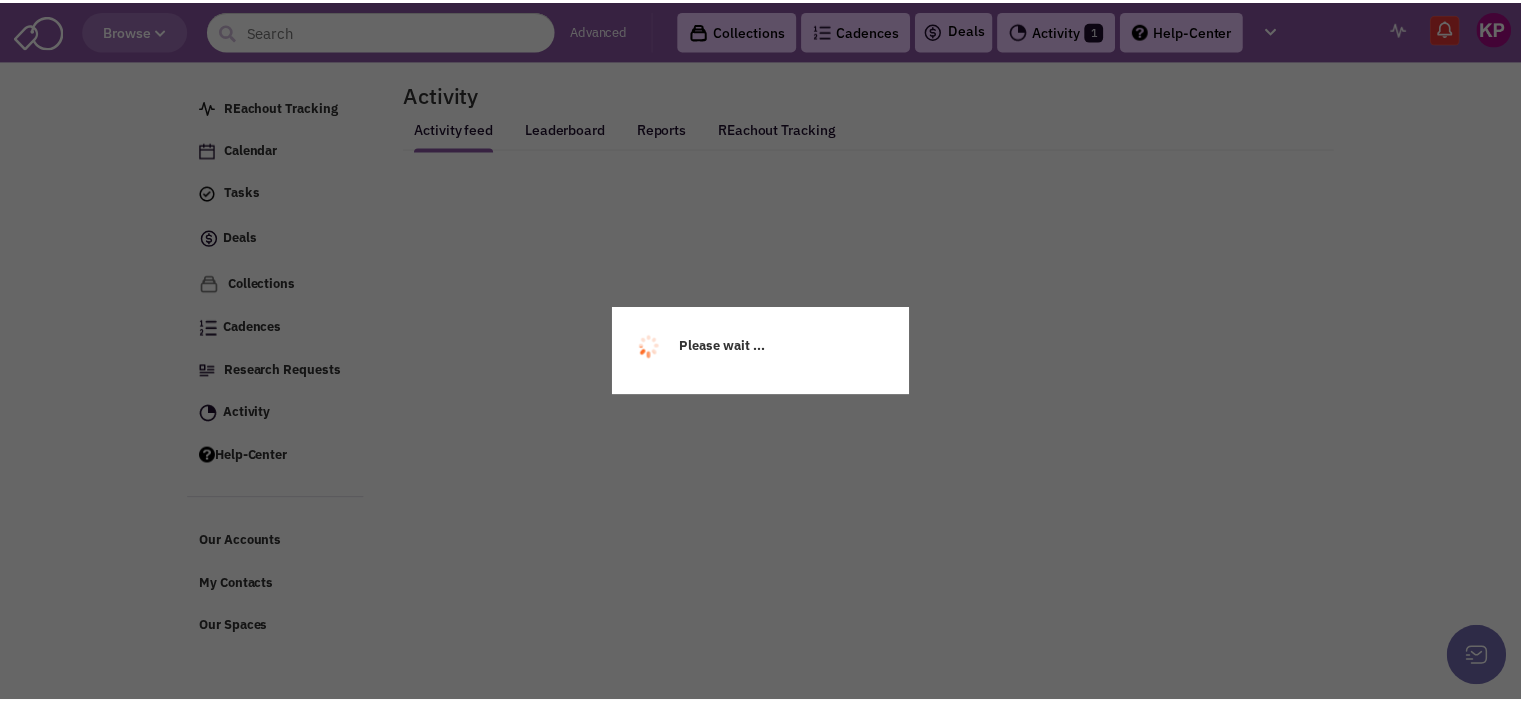 scroll, scrollTop: 0, scrollLeft: 0, axis: both 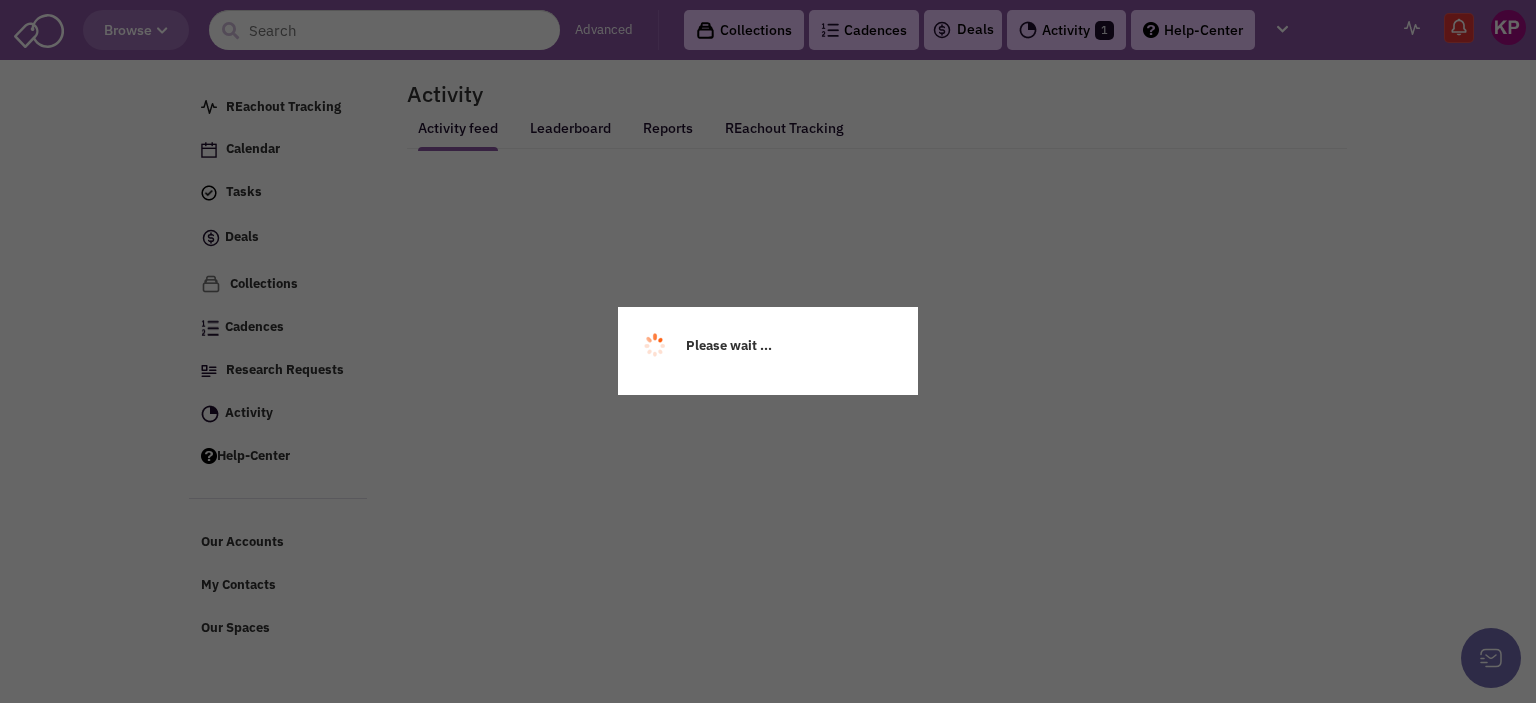 select 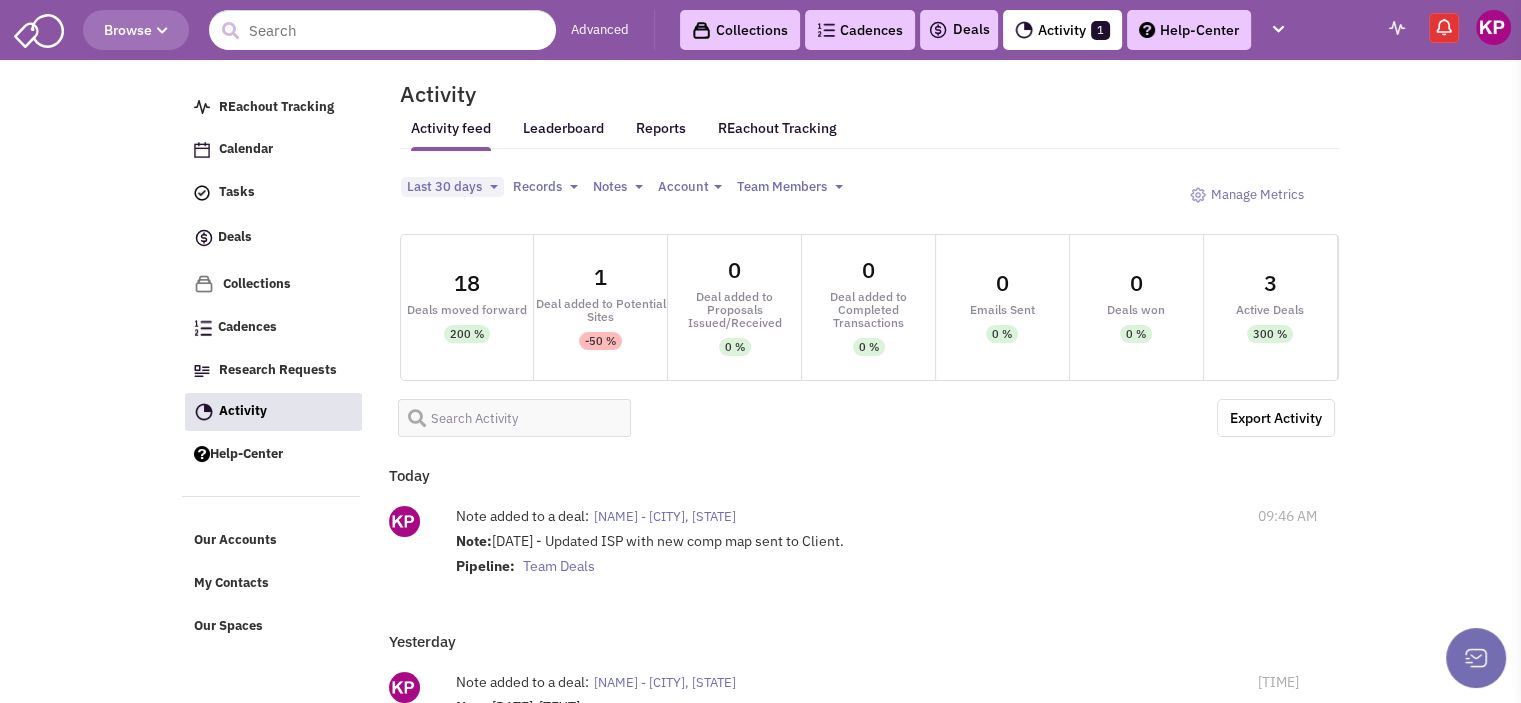 select 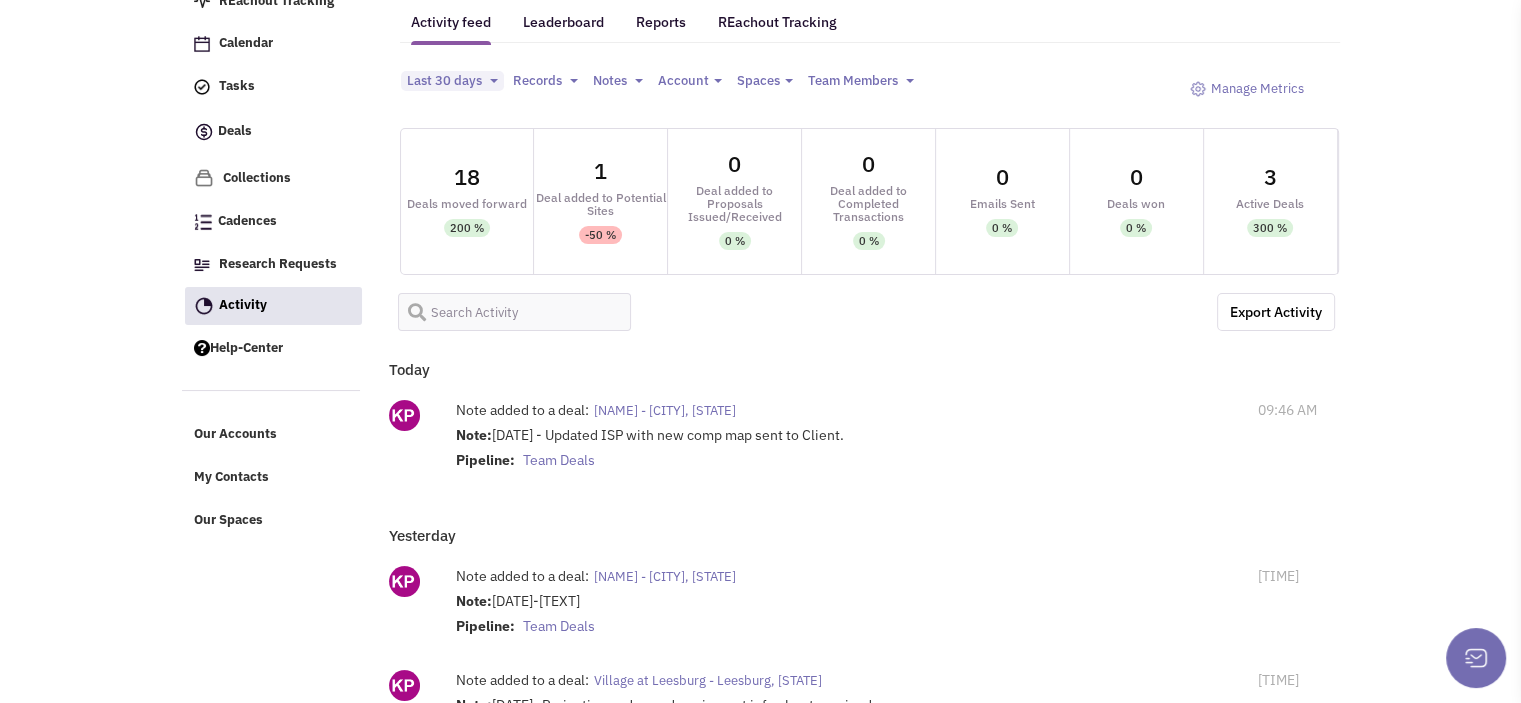 scroll, scrollTop: 0, scrollLeft: 0, axis: both 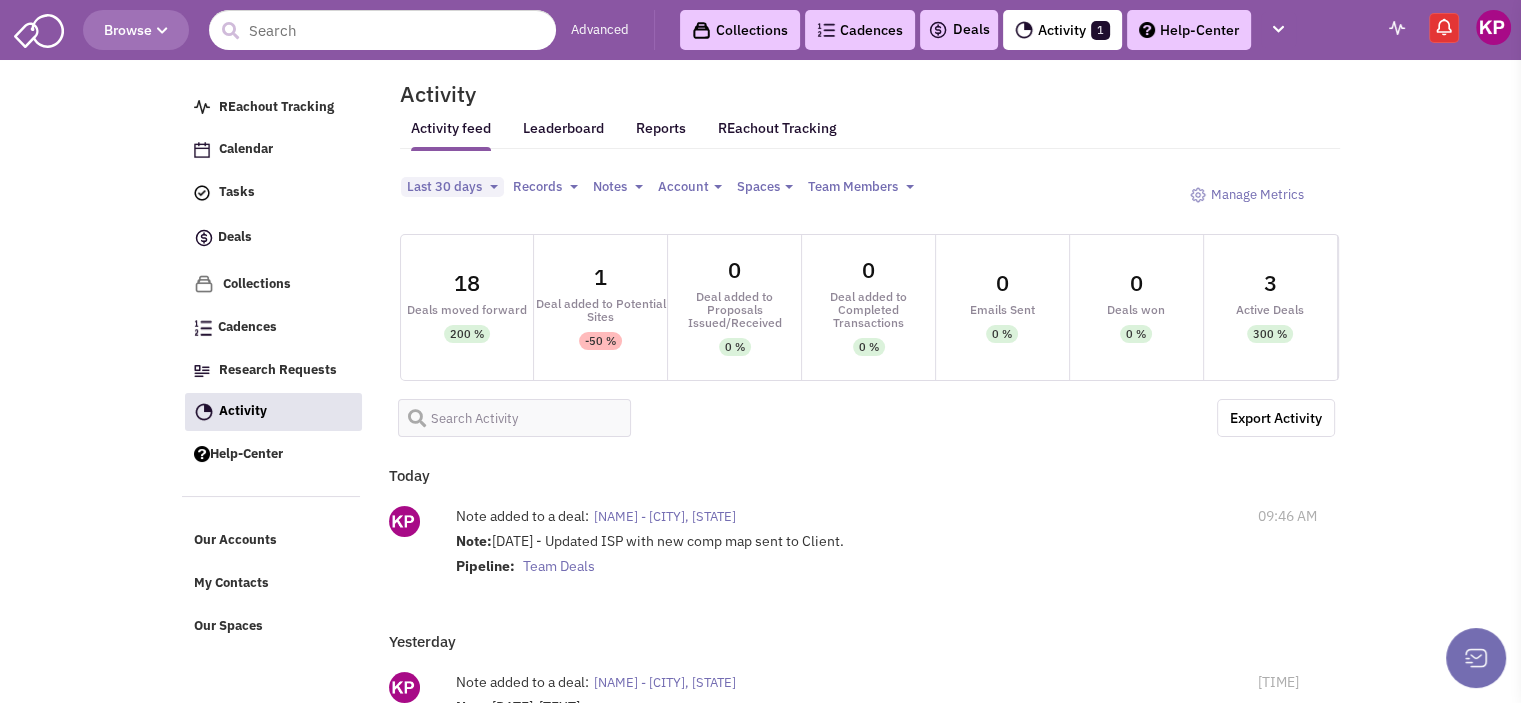 click on "Deals" at bounding box center [959, 30] 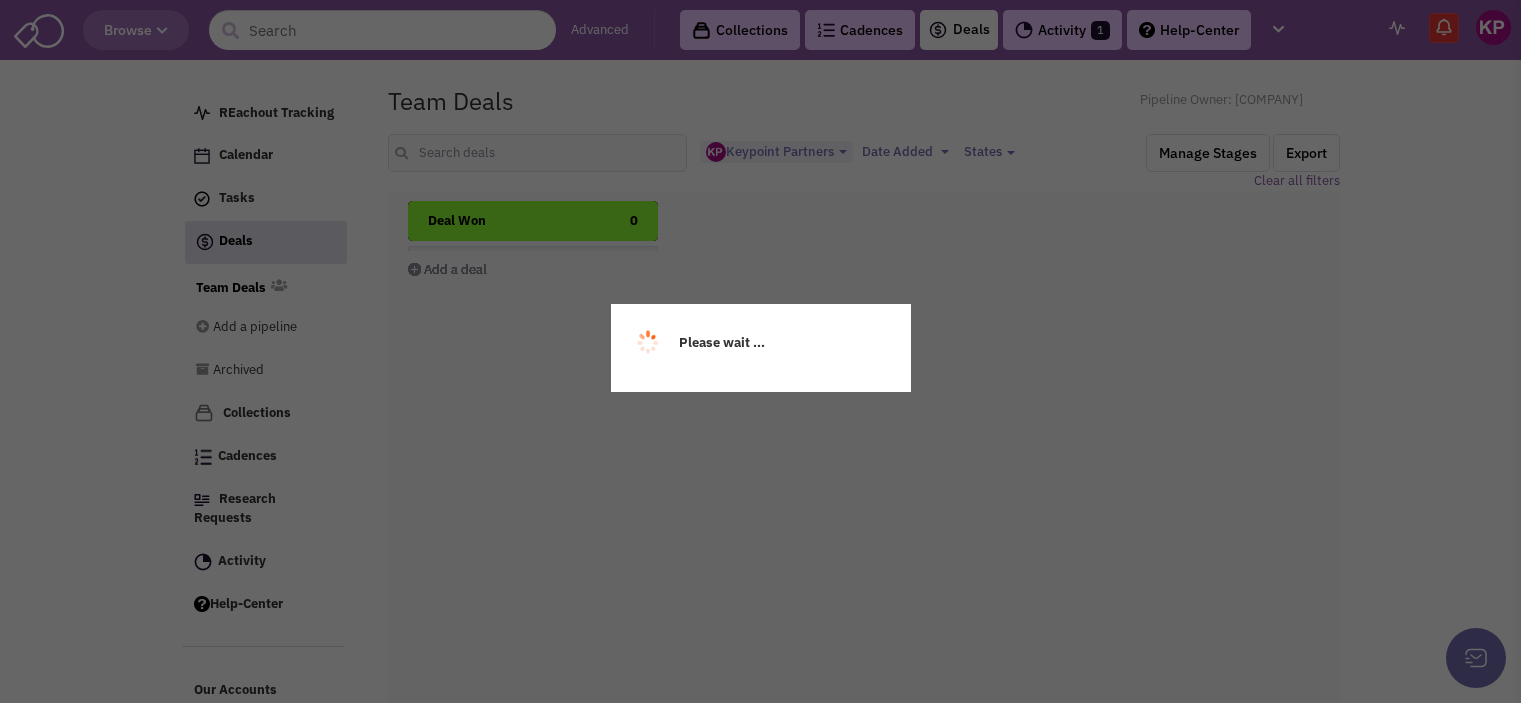 select on "1896" 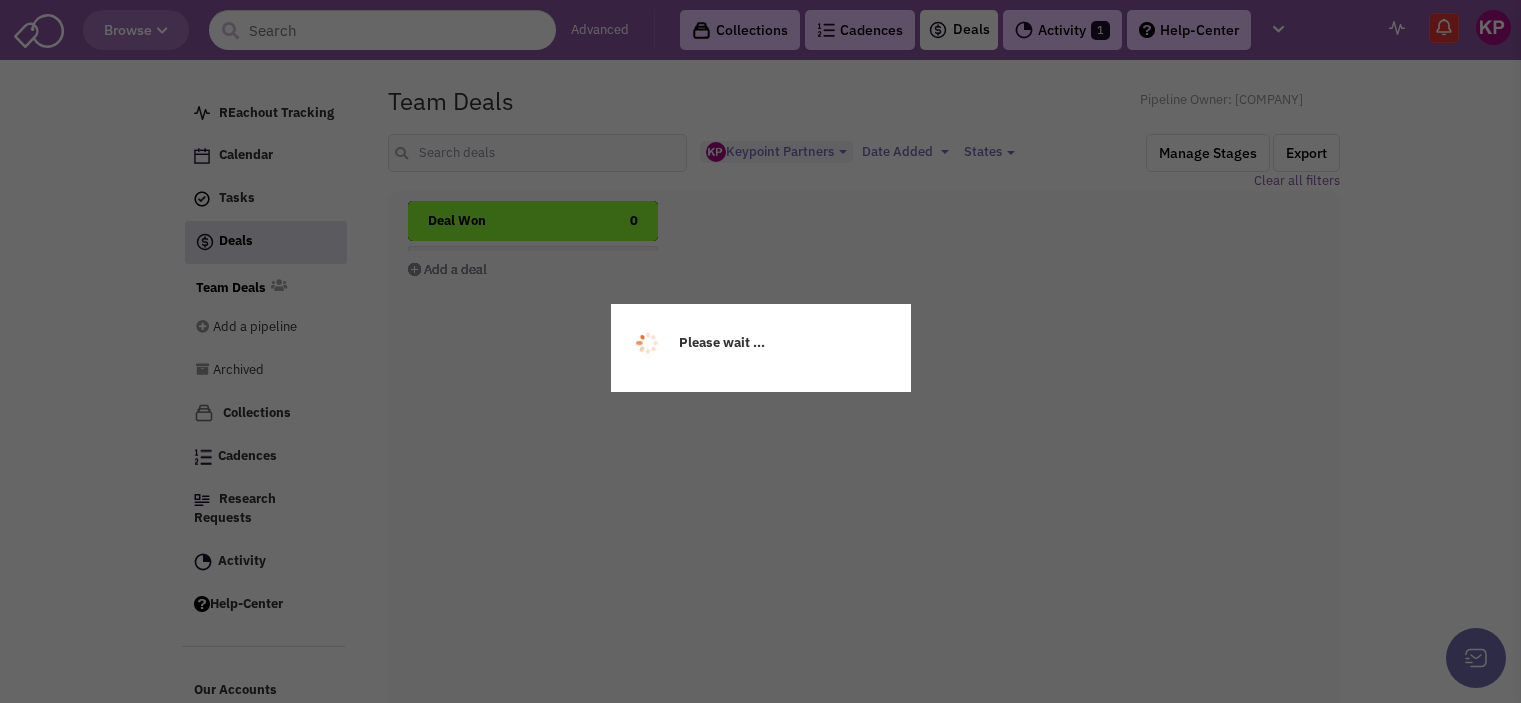 scroll, scrollTop: 0, scrollLeft: 0, axis: both 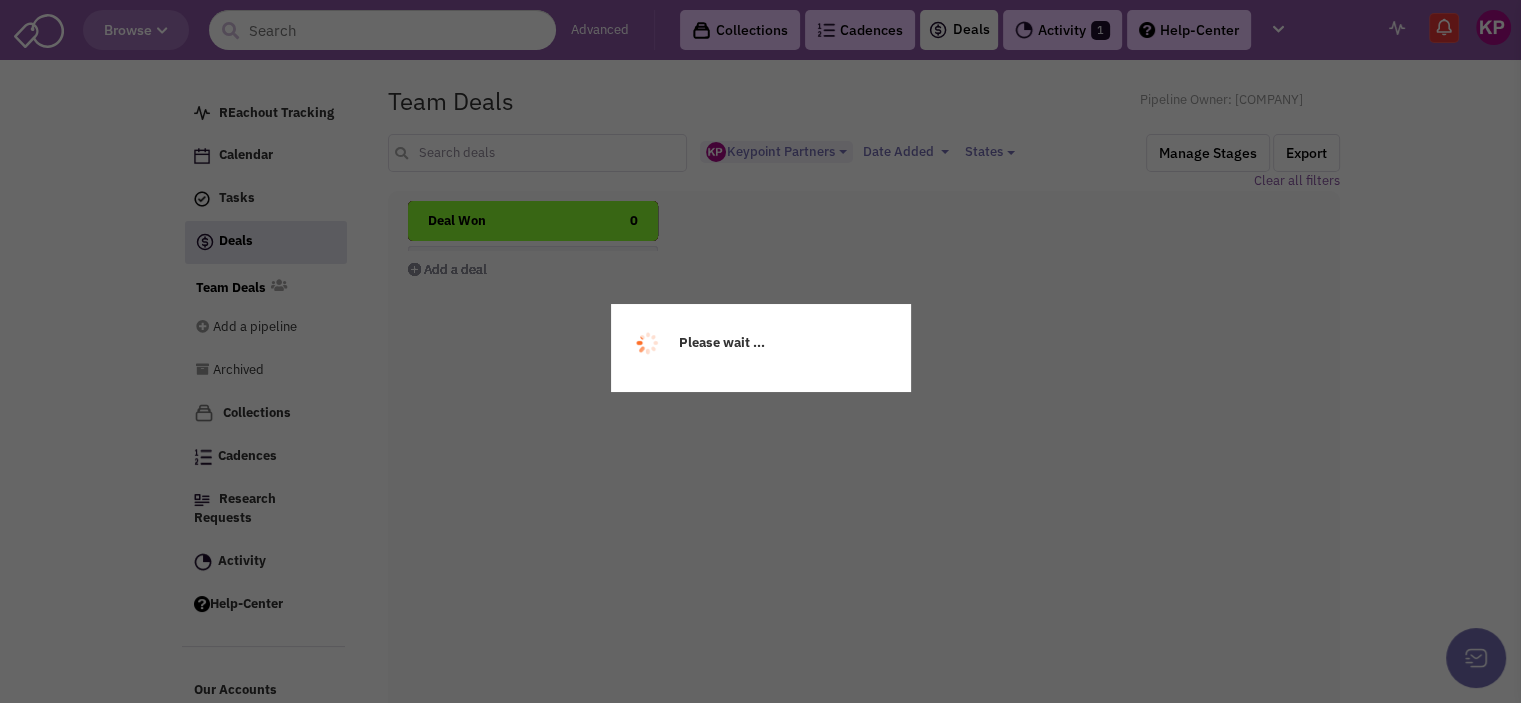 drag, startPoint x: 0, startPoint y: 0, endPoint x: 519, endPoint y: 137, distance: 536.7774 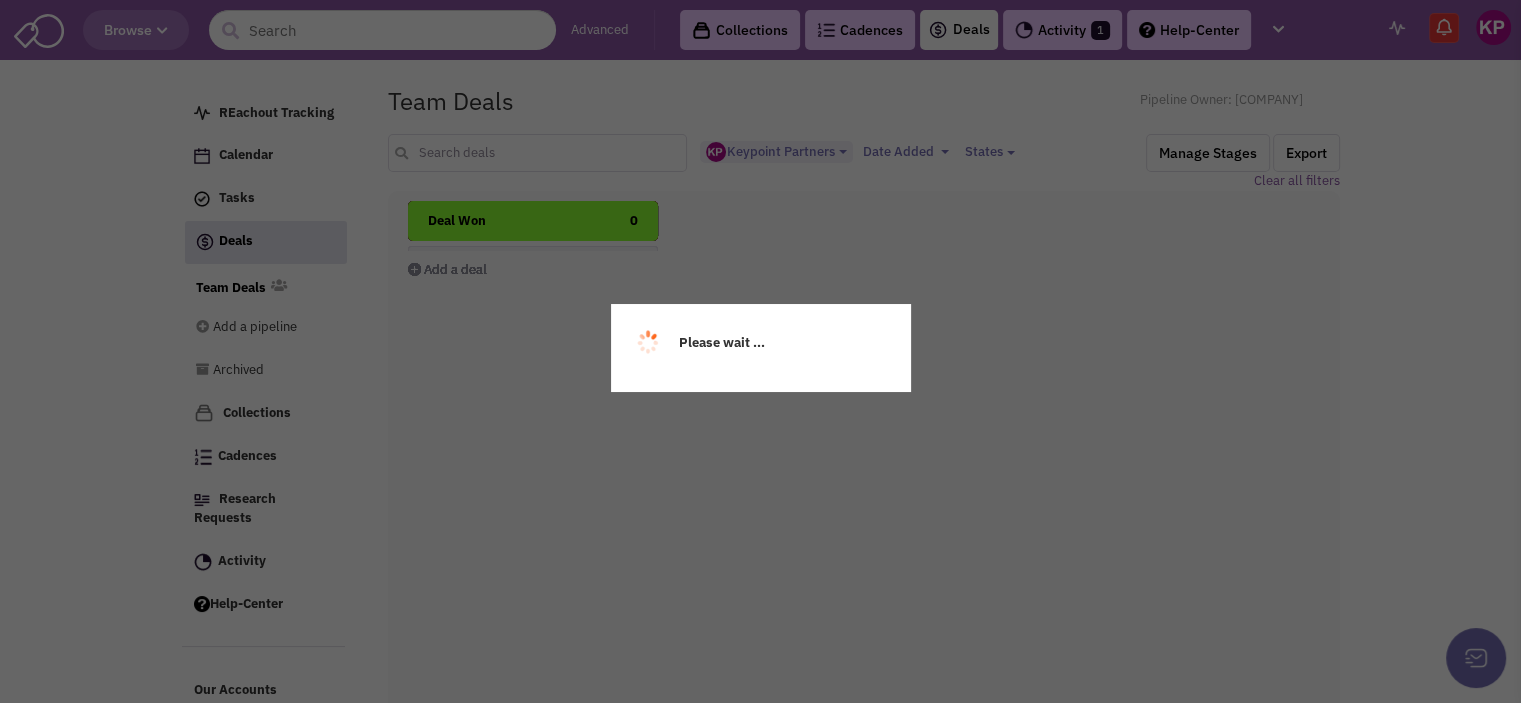 click at bounding box center [538, 153] 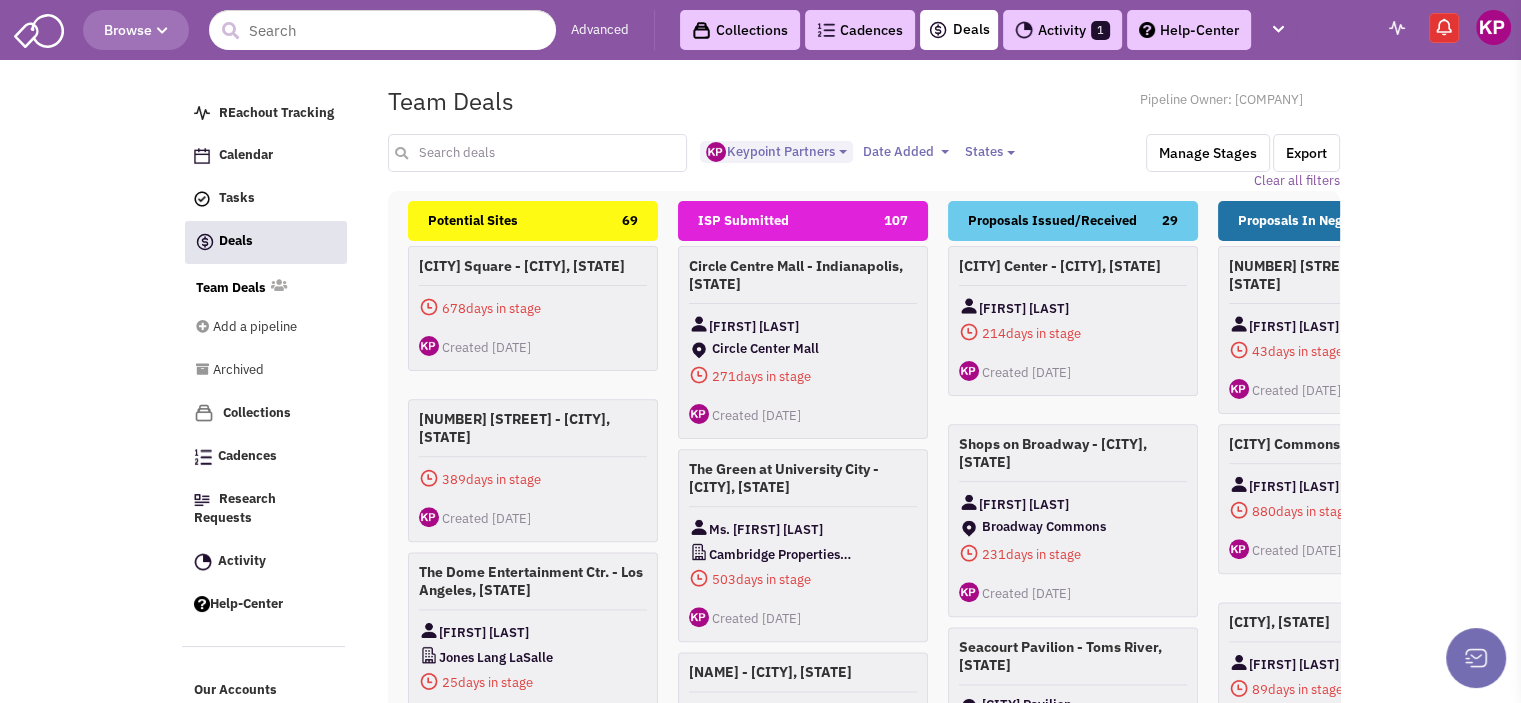scroll, scrollTop: 17, scrollLeft: 0, axis: vertical 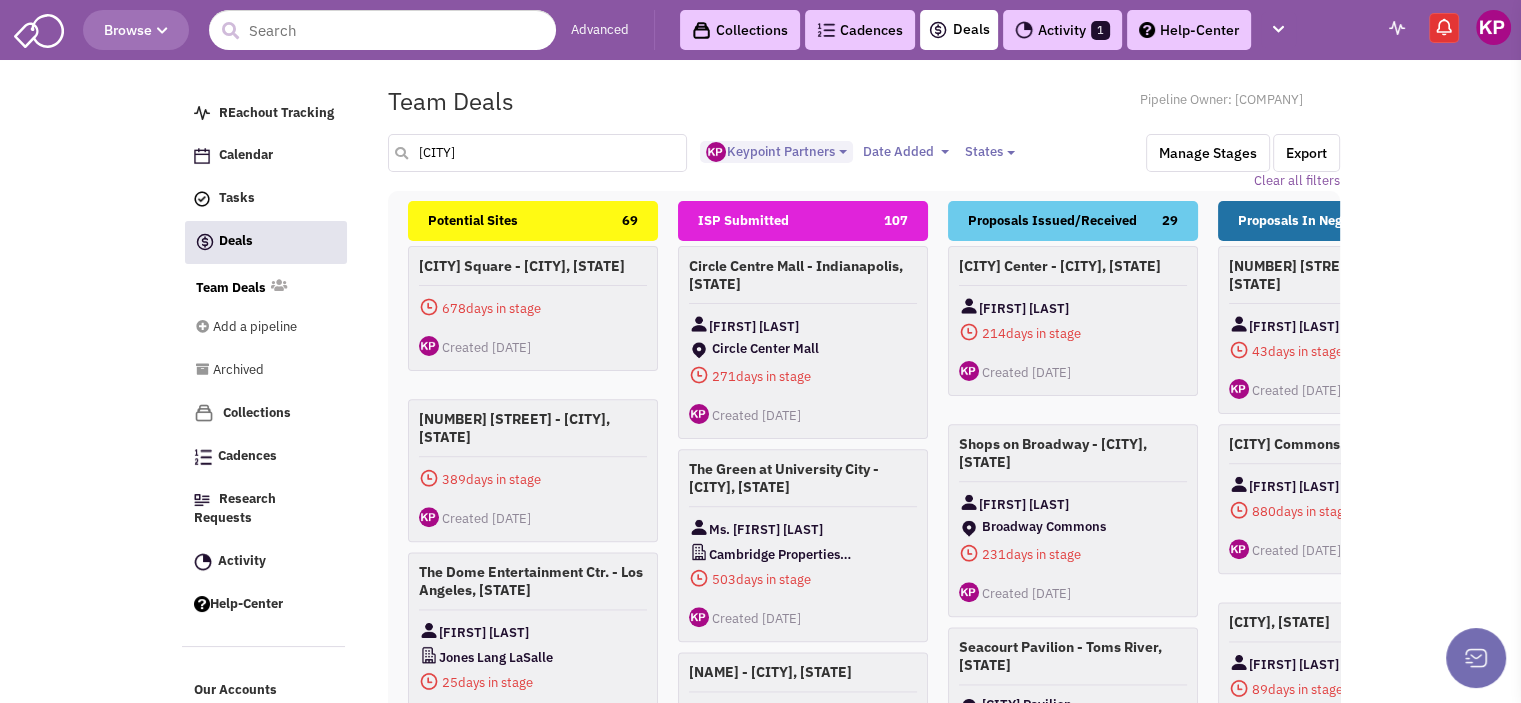 type on "[CITY]" 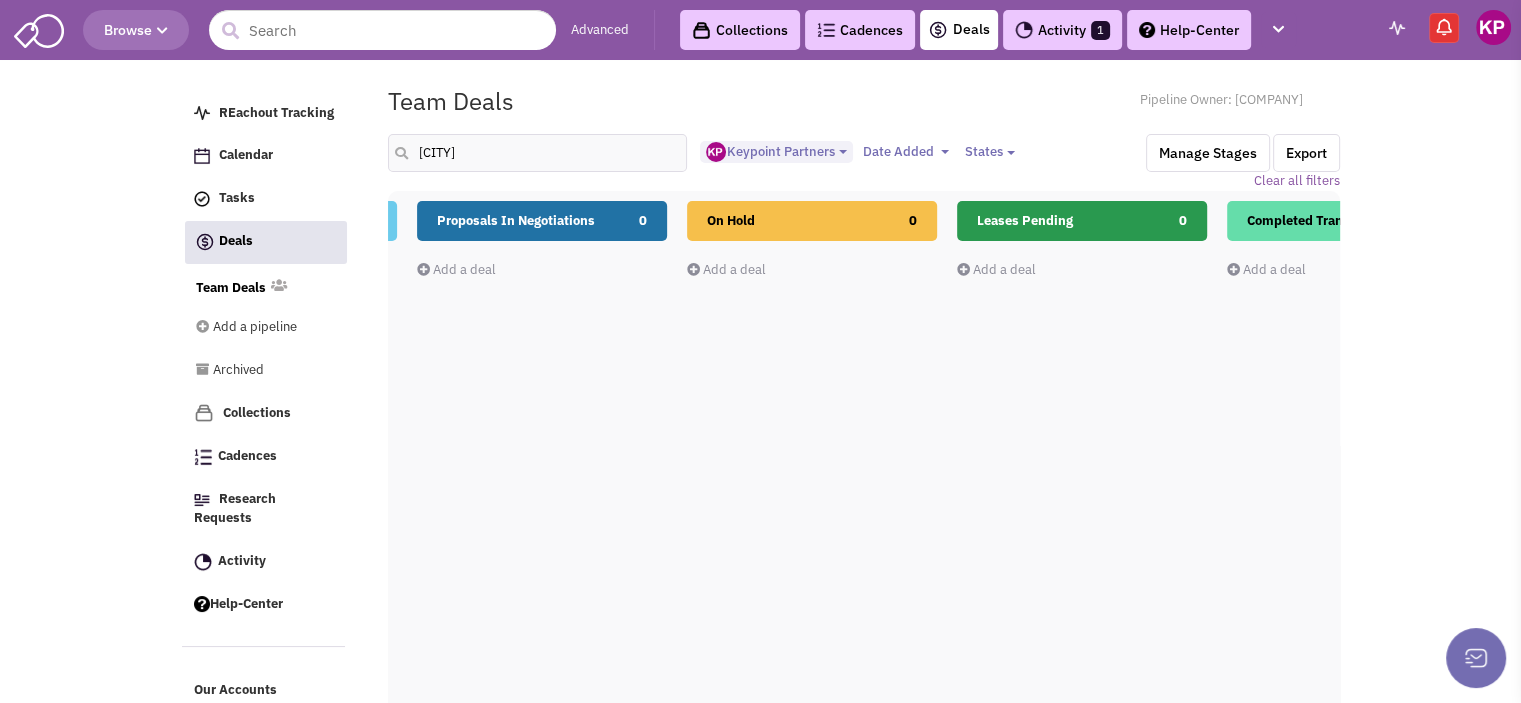 drag, startPoint x: 908, startPoint y: 393, endPoint x: 558, endPoint y: 470, distance: 358.36993 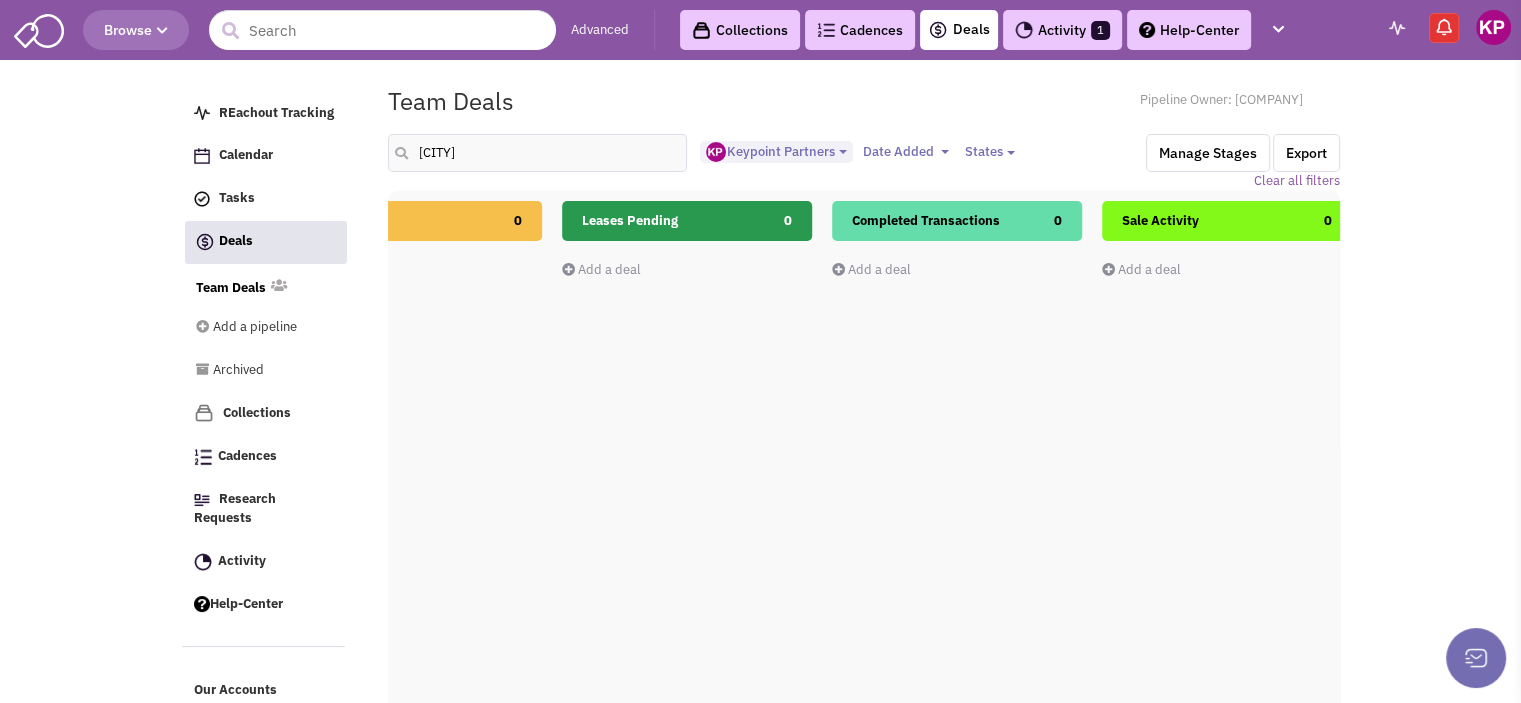 drag, startPoint x: 993, startPoint y: 430, endPoint x: 808, endPoint y: 521, distance: 206.16983 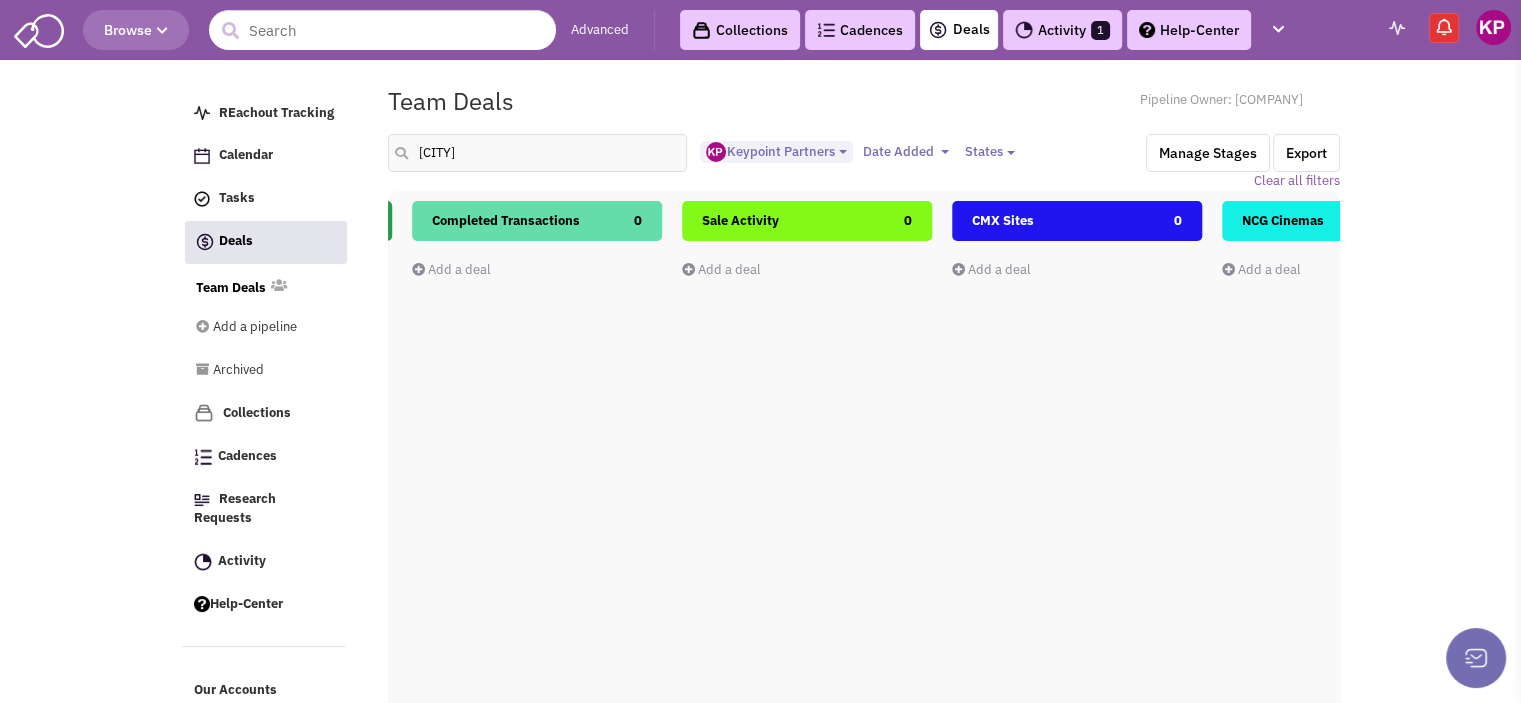 drag, startPoint x: 1064, startPoint y: 456, endPoint x: 874, endPoint y: 528, distance: 203.18465 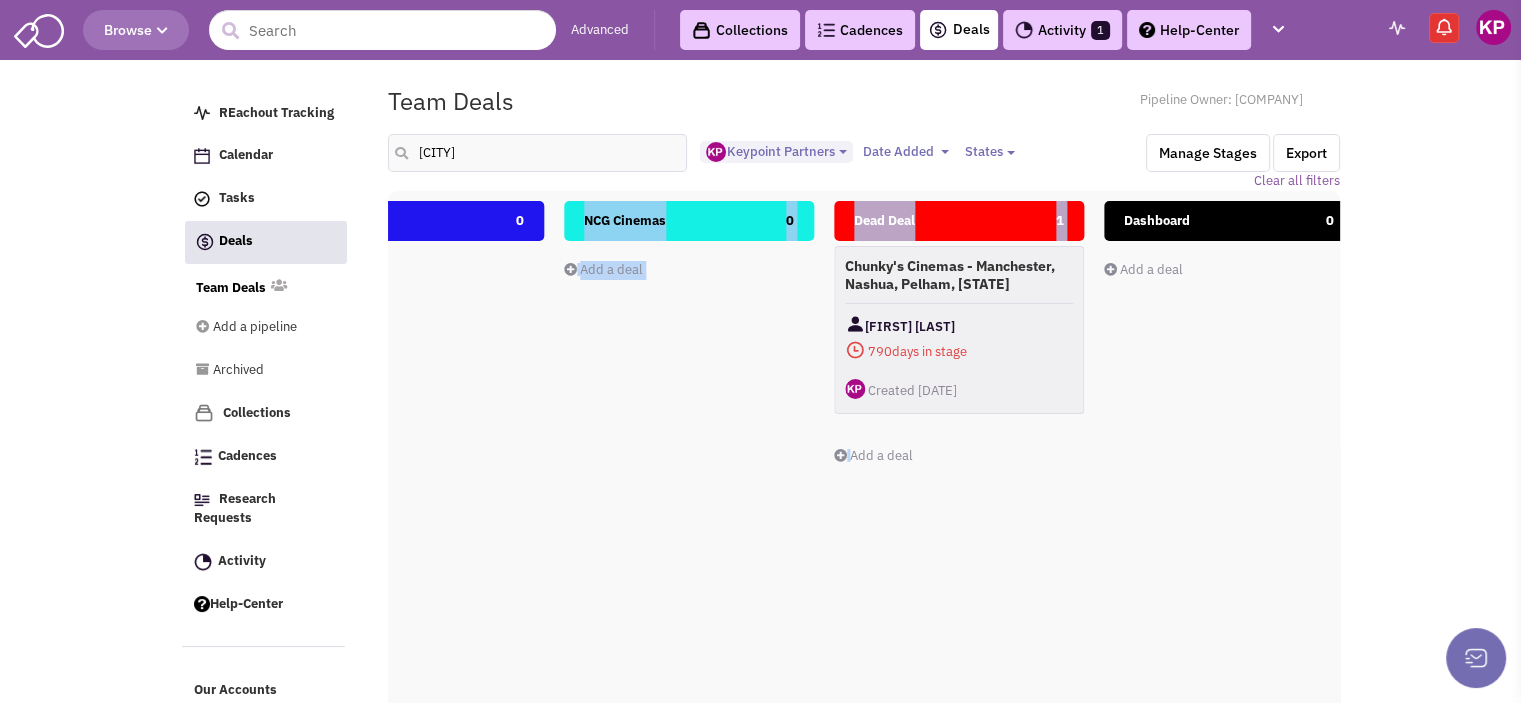 scroll, scrollTop: 0, scrollLeft: 2284, axis: horizontal 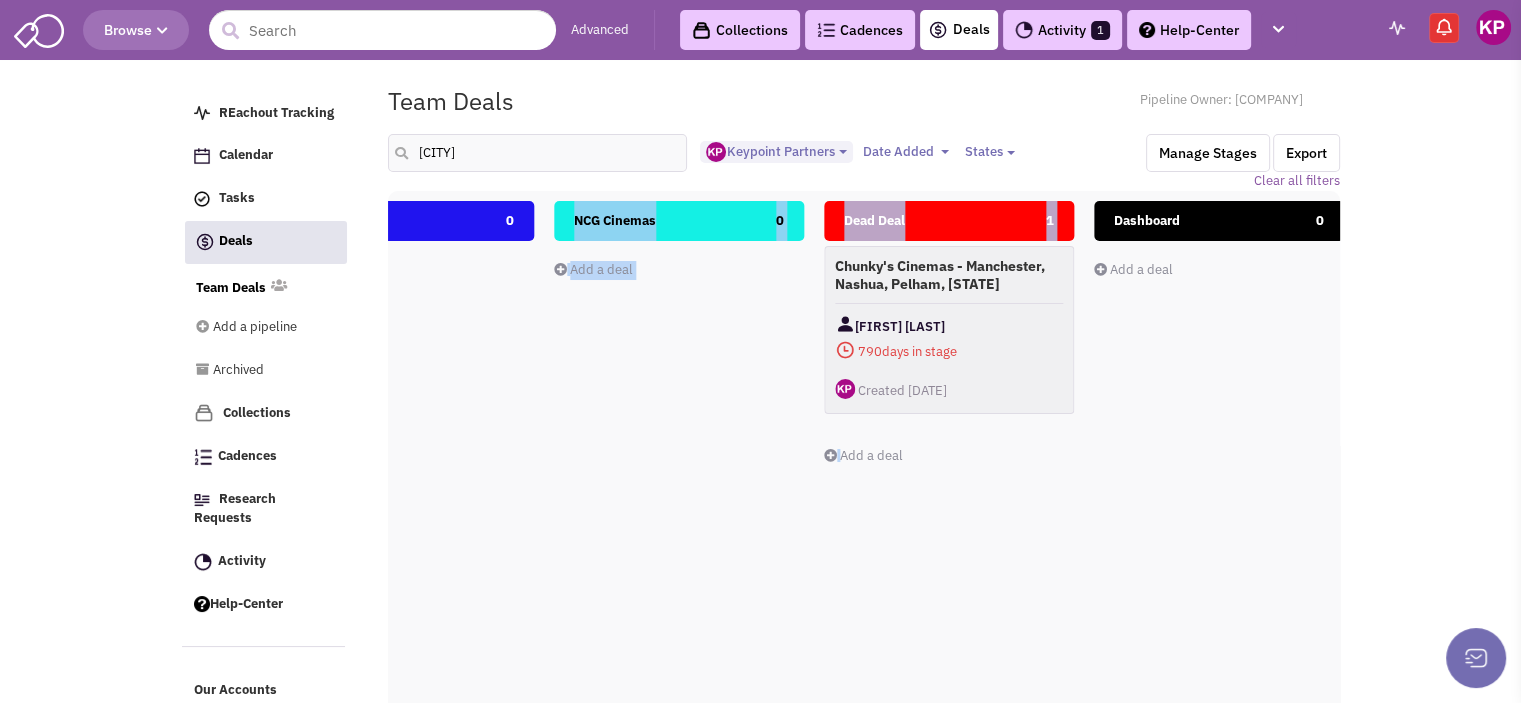 drag, startPoint x: 1141, startPoint y: 451, endPoint x: 823, endPoint y: 516, distance: 324.5751 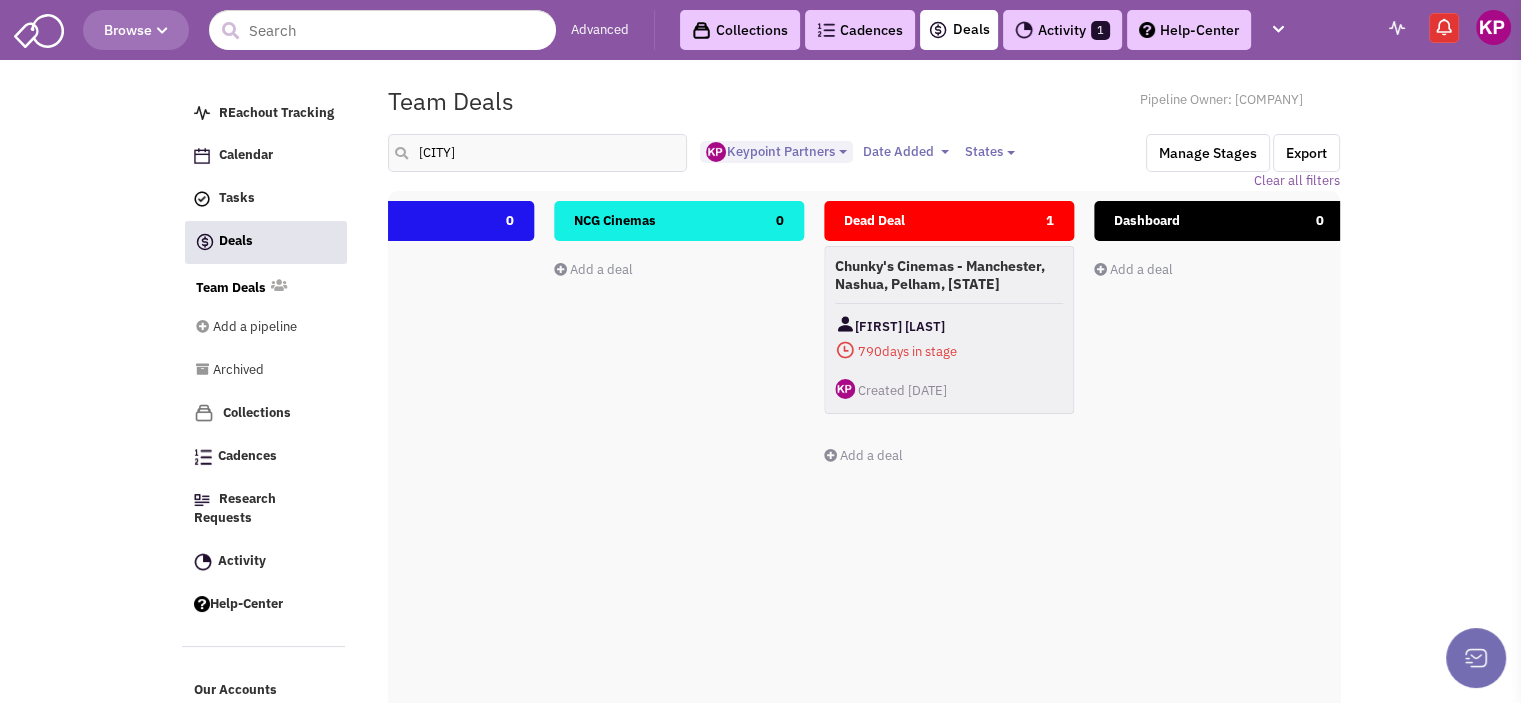 click on "Dashboard   0
Add a deal
Total: $ 0" at bounding box center (1219, 556) 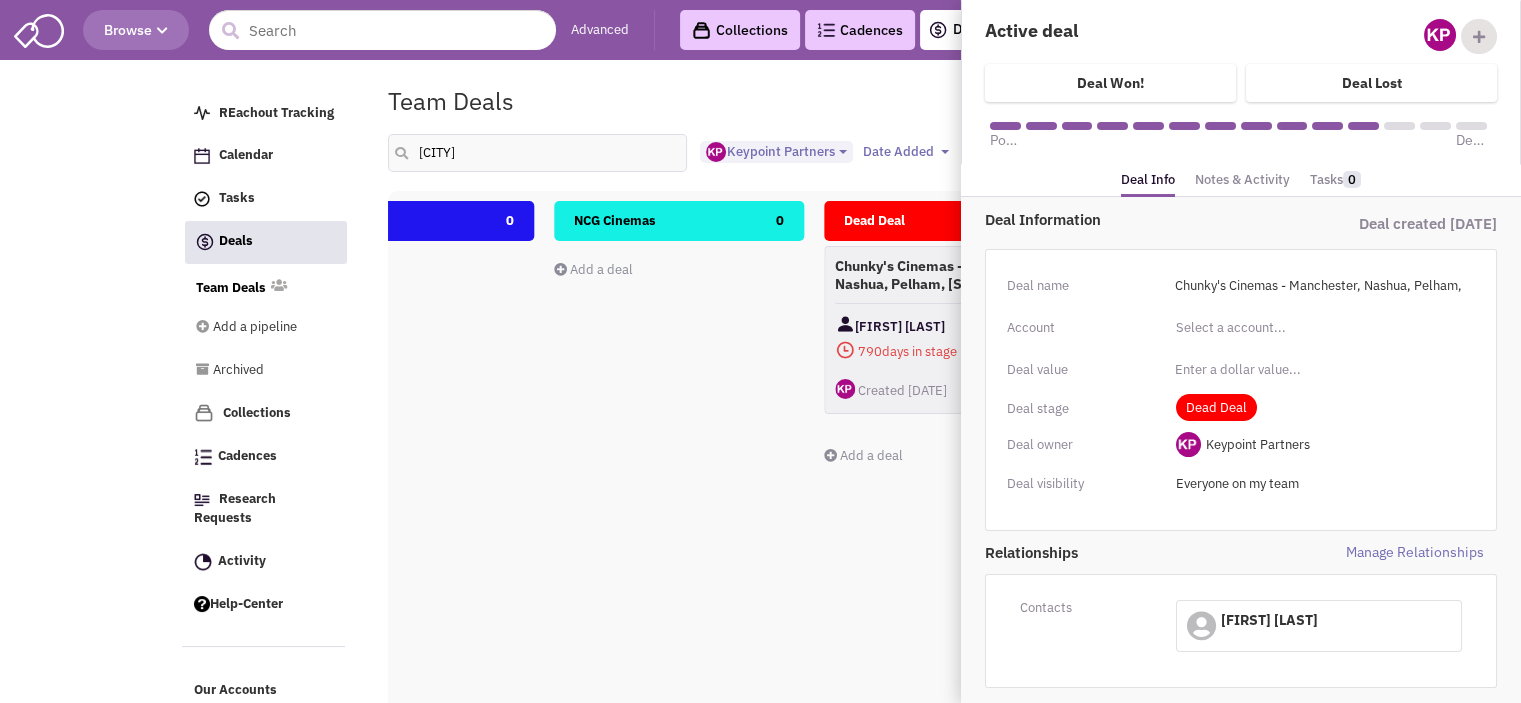 click on "Notes & Activity" at bounding box center (1242, 180) 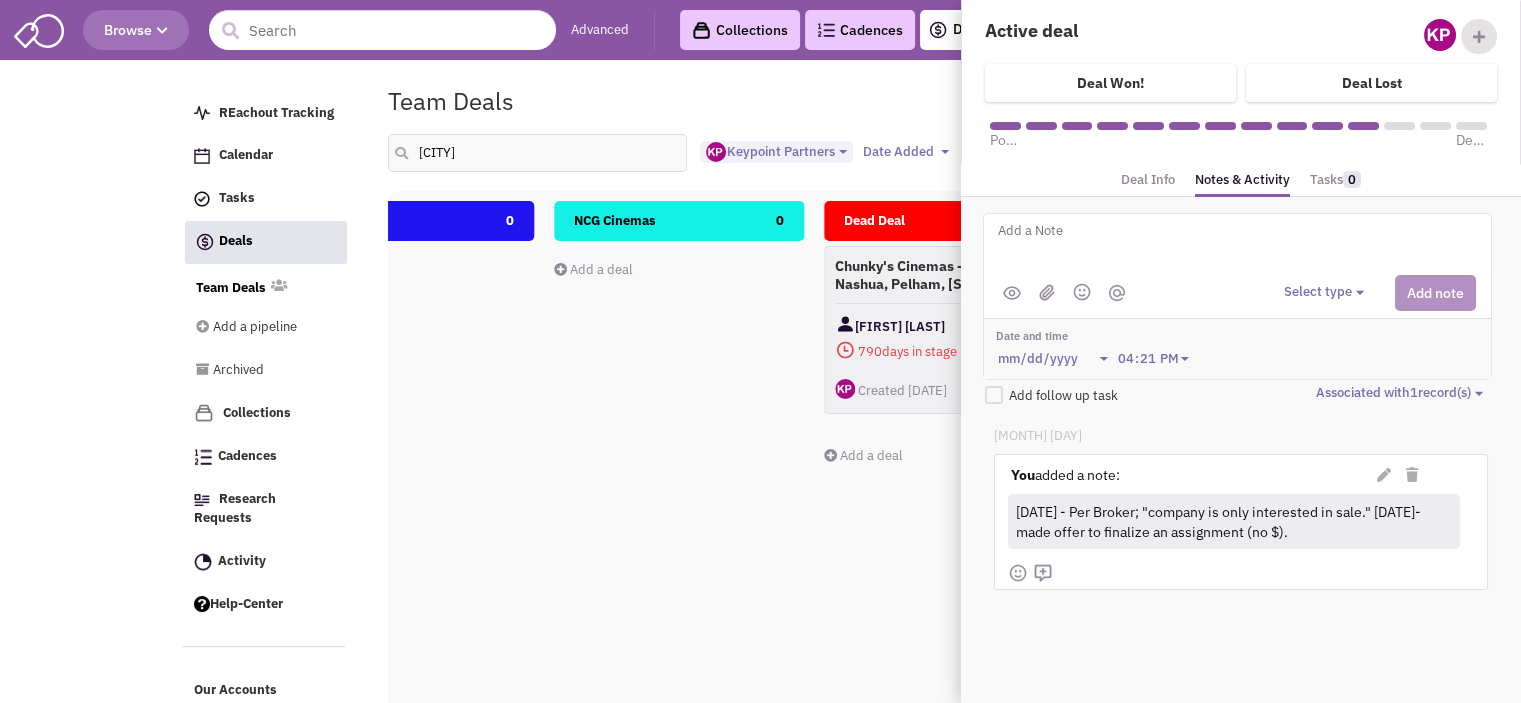 click on "Potential Sites   0
Add a deal
Total: $ 0
ISP Submitted   0
Add a deal
Total: $ 0
Proposals Issued/Received   0
Add a deal 0   0 0" at bounding box center [4, 551] 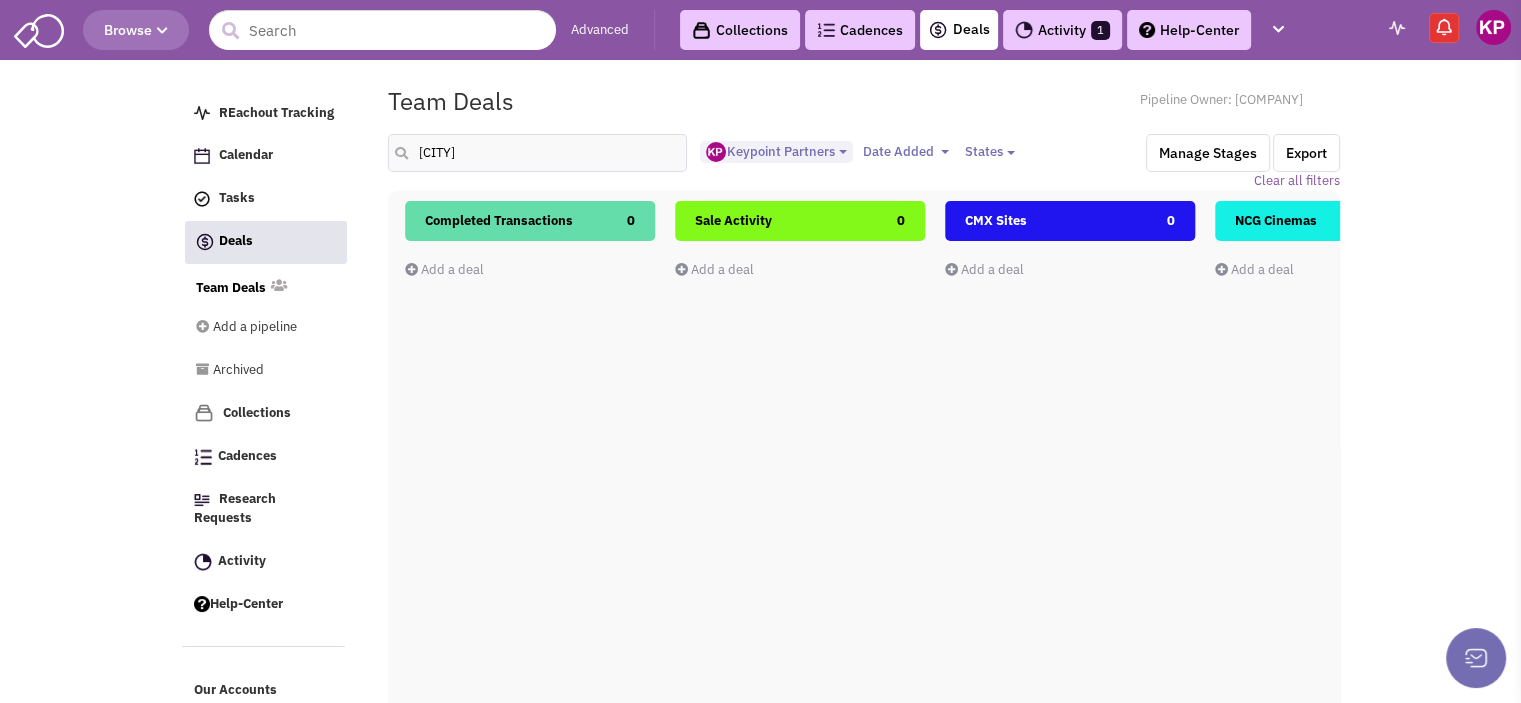 drag, startPoint x: 799, startPoint y: 478, endPoint x: 1208, endPoint y: 475, distance: 409.01102 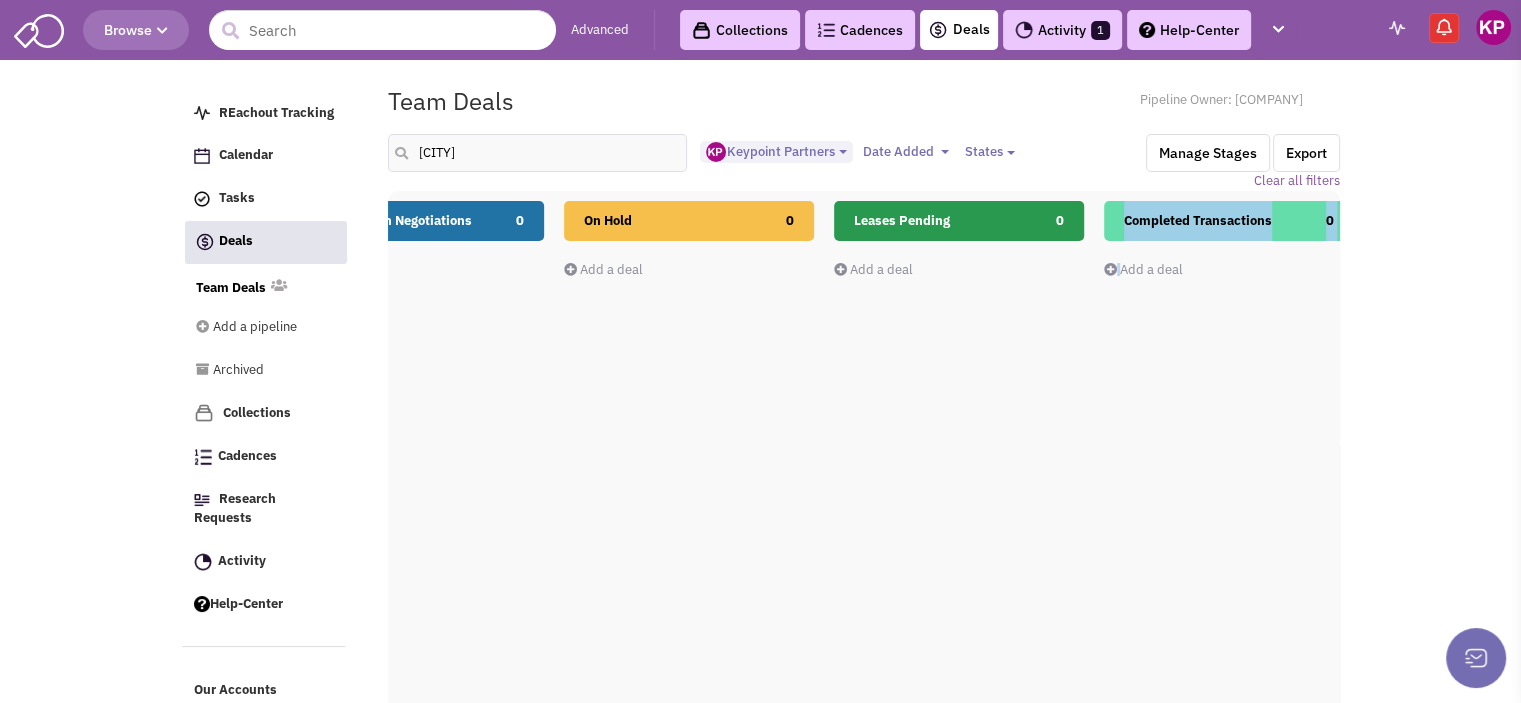 drag, startPoint x: 672, startPoint y: 435, endPoint x: 912, endPoint y: 429, distance: 240.07498 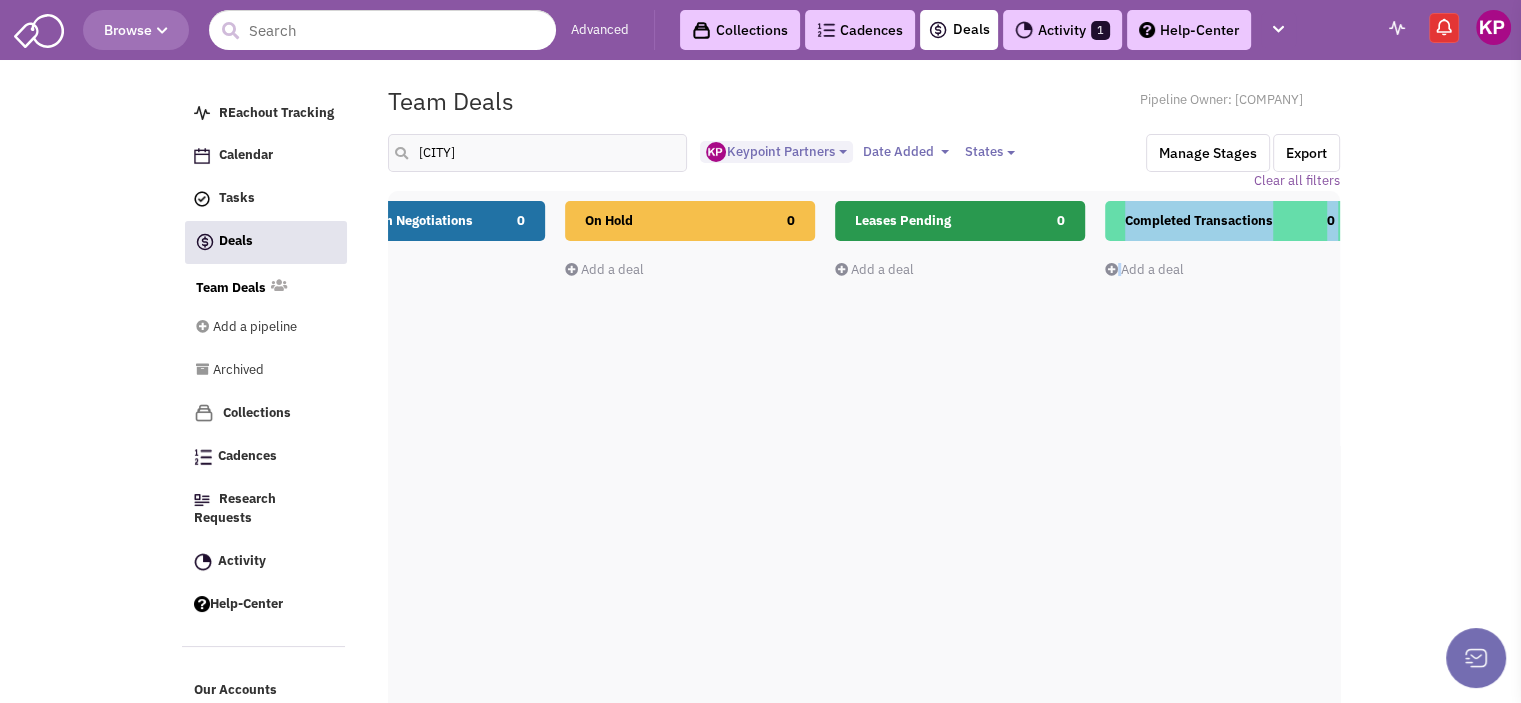 click on "Potential Sites   0
Add a deal
Total: $ 0
ISP Submitted   0
Add a deal
Total: $ 0
Proposals Issued/Received   0
Add a deal 0   0 0" at bounding box center [1365, 551] 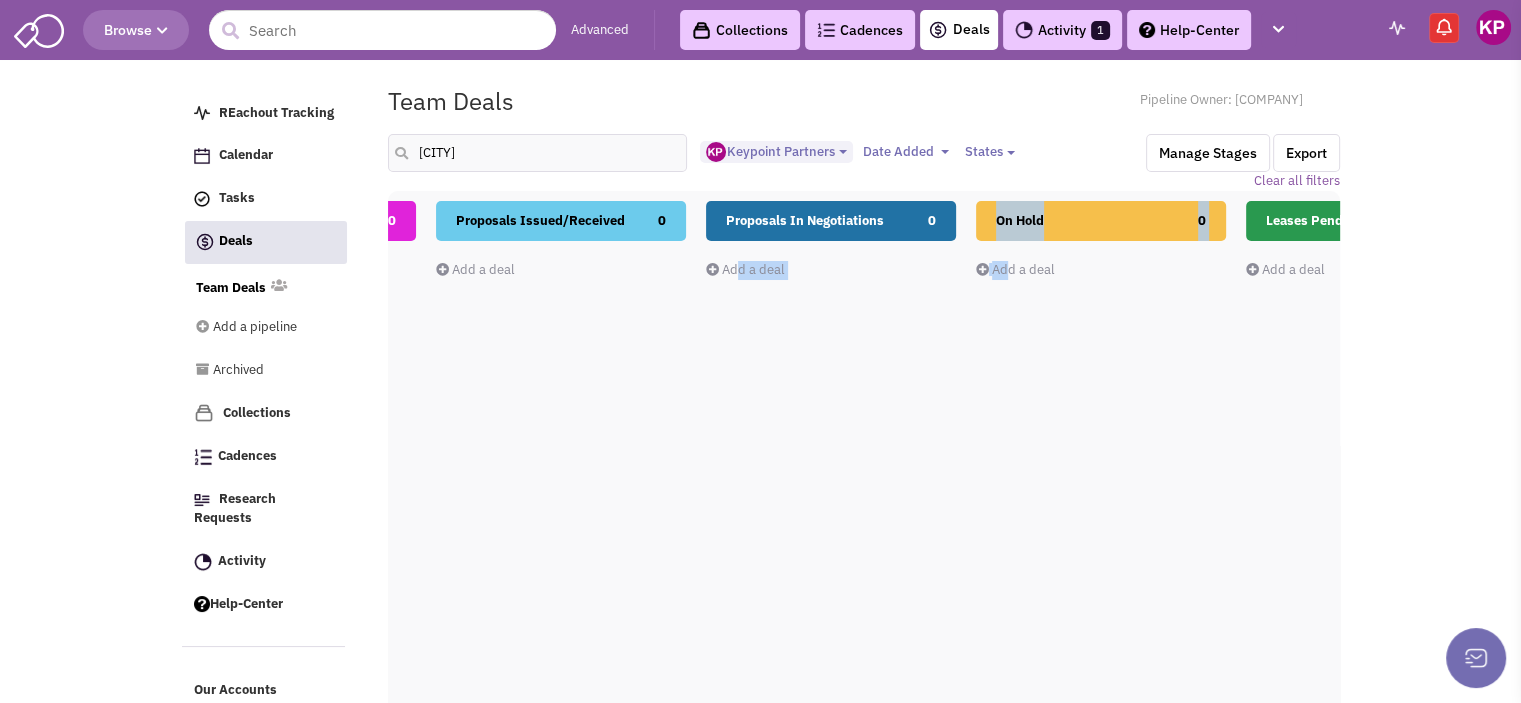drag, startPoint x: 606, startPoint y: 404, endPoint x: 884, endPoint y: 408, distance: 278.02878 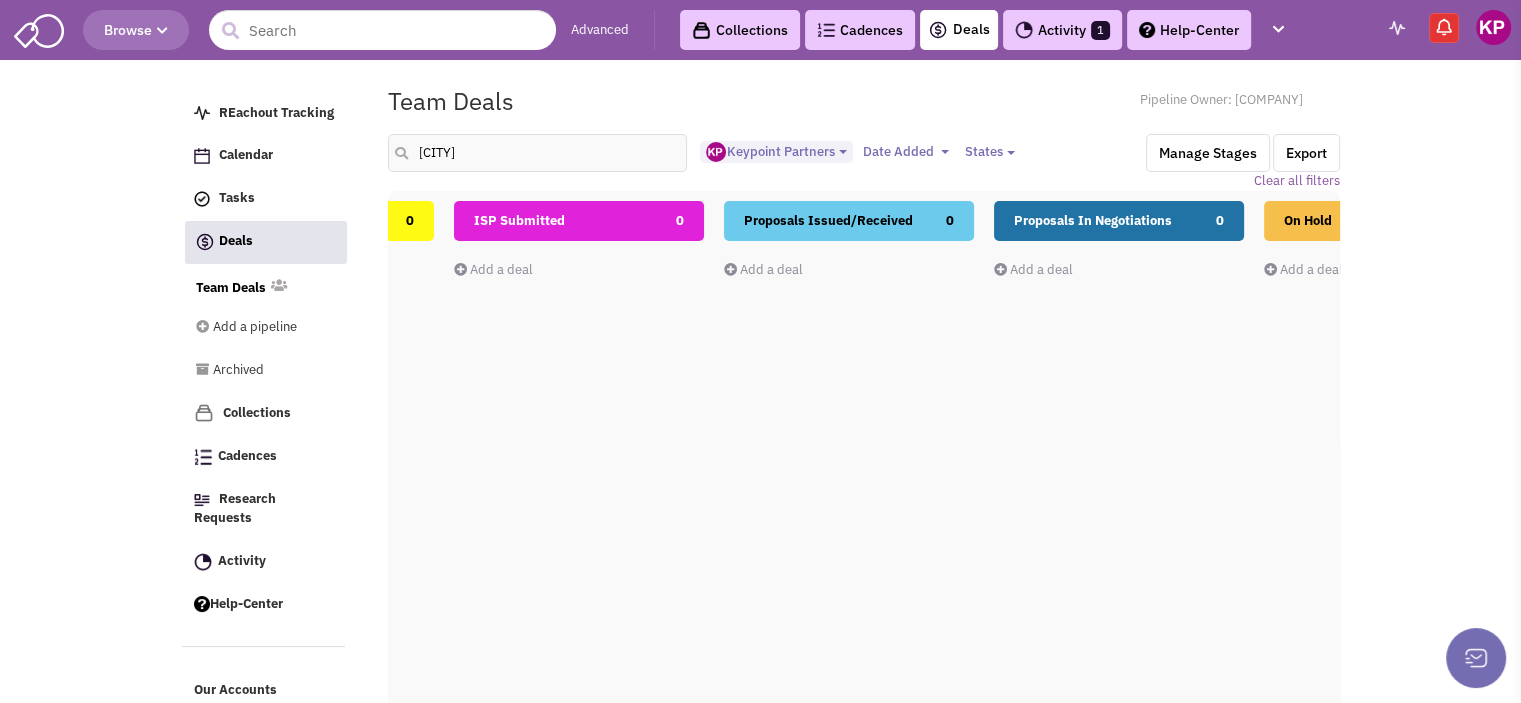 scroll, scrollTop: 0, scrollLeft: 0, axis: both 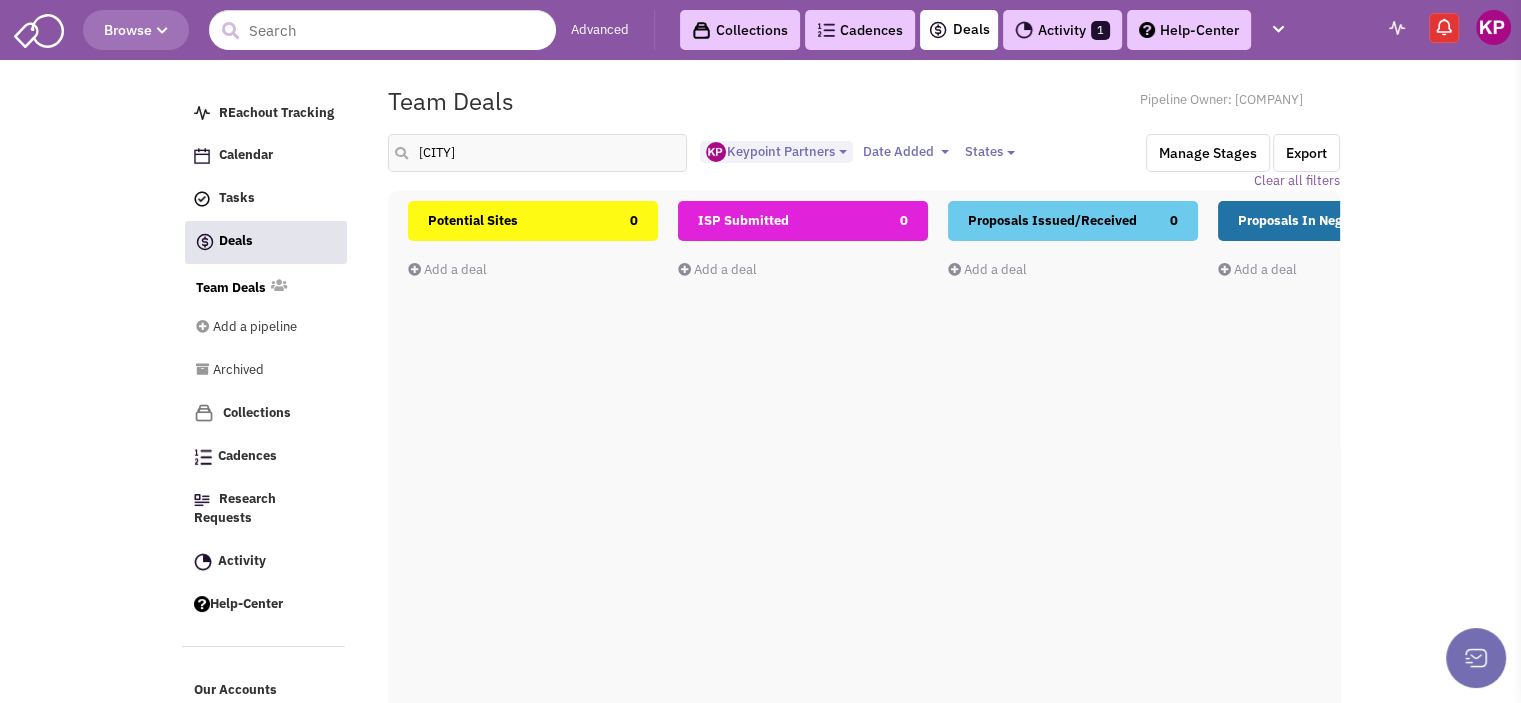 drag, startPoint x: 516, startPoint y: 396, endPoint x: 755, endPoint y: 398, distance: 239.00836 